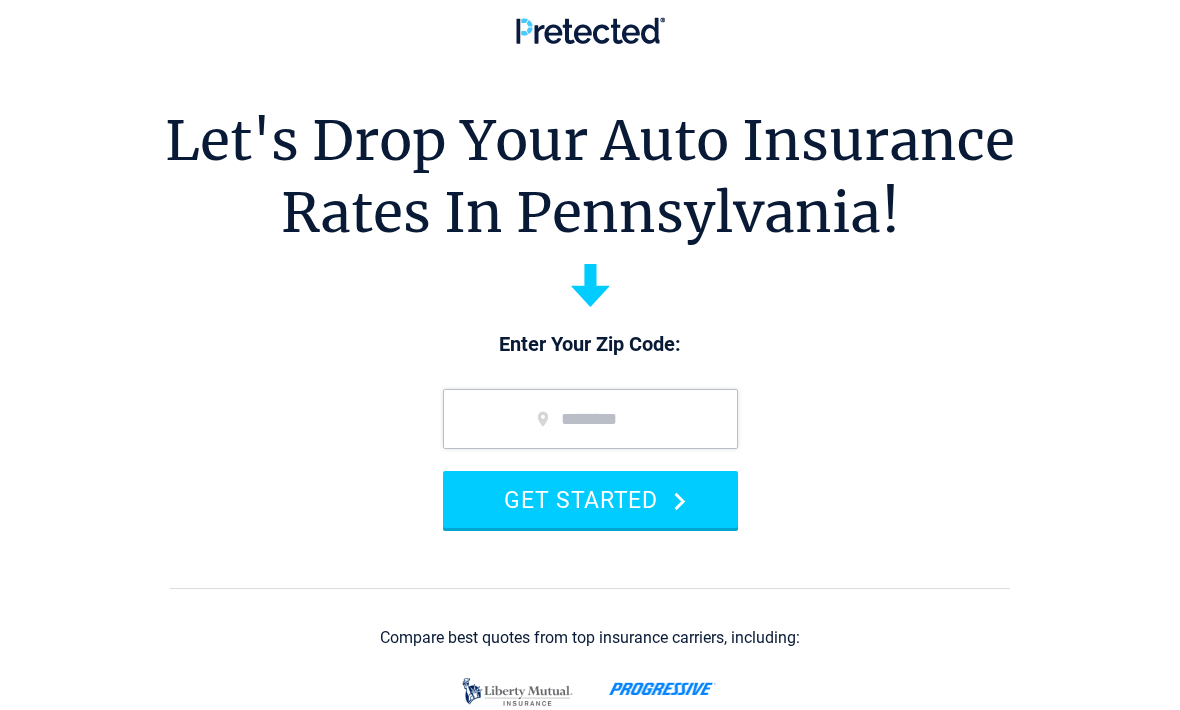 scroll, scrollTop: 275, scrollLeft: 0, axis: vertical 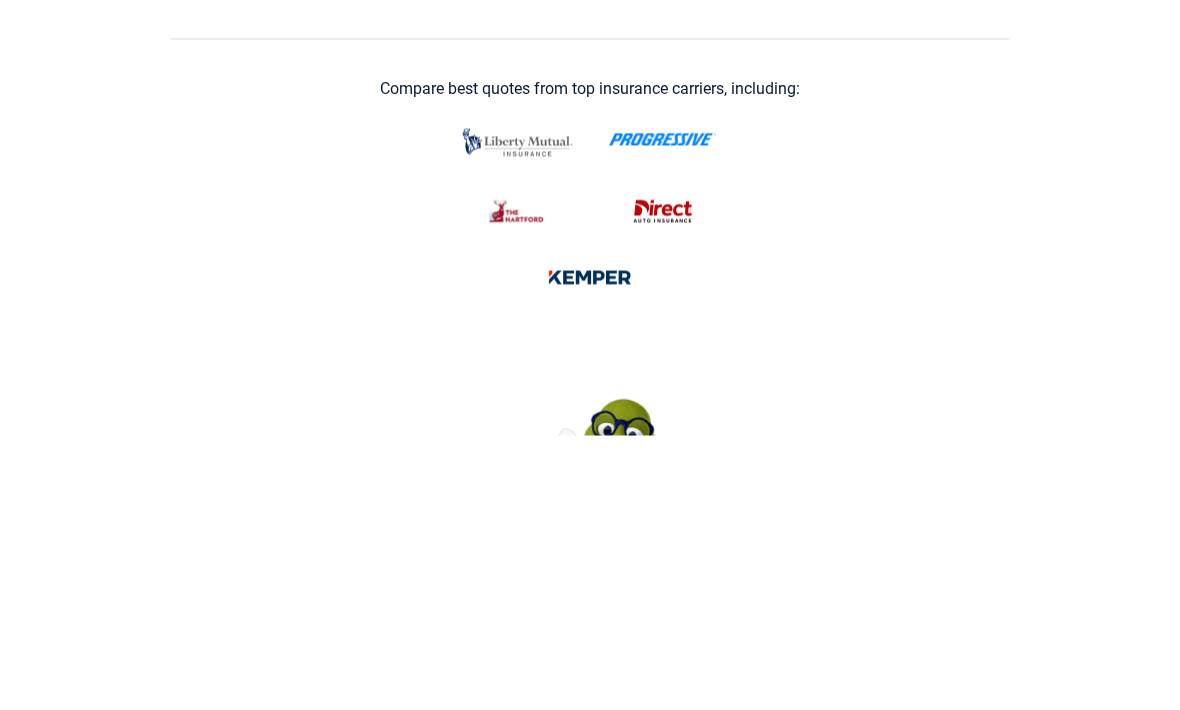 type on "*****" 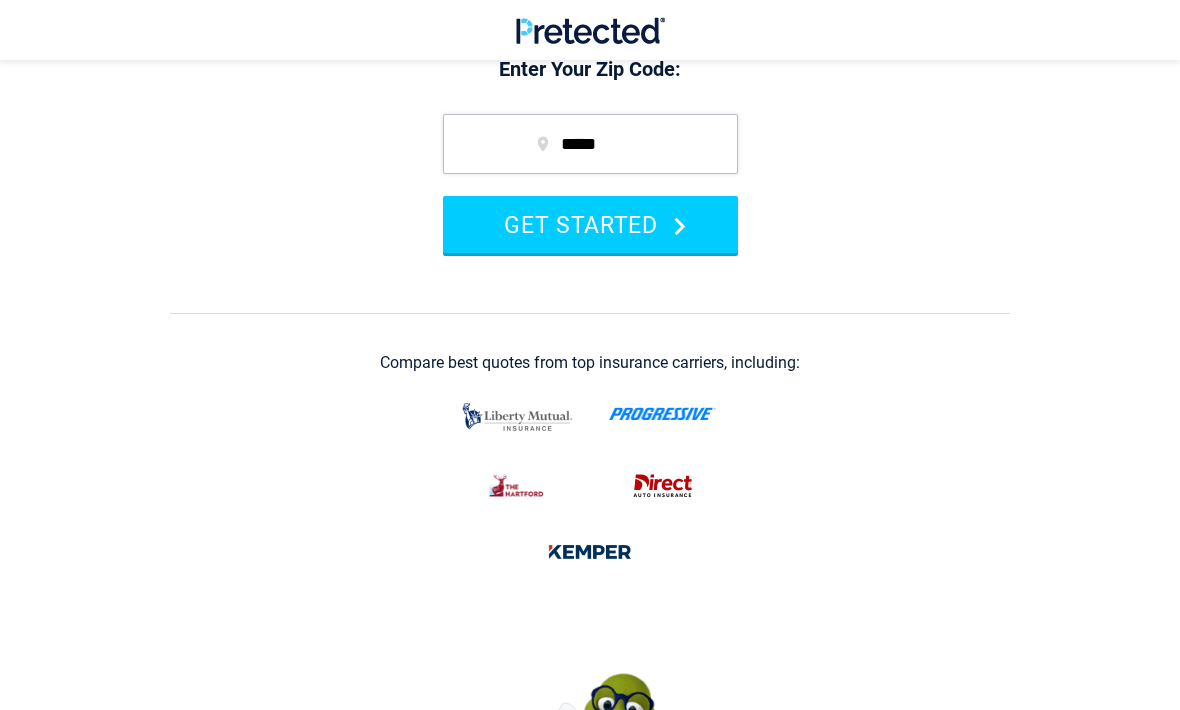 click 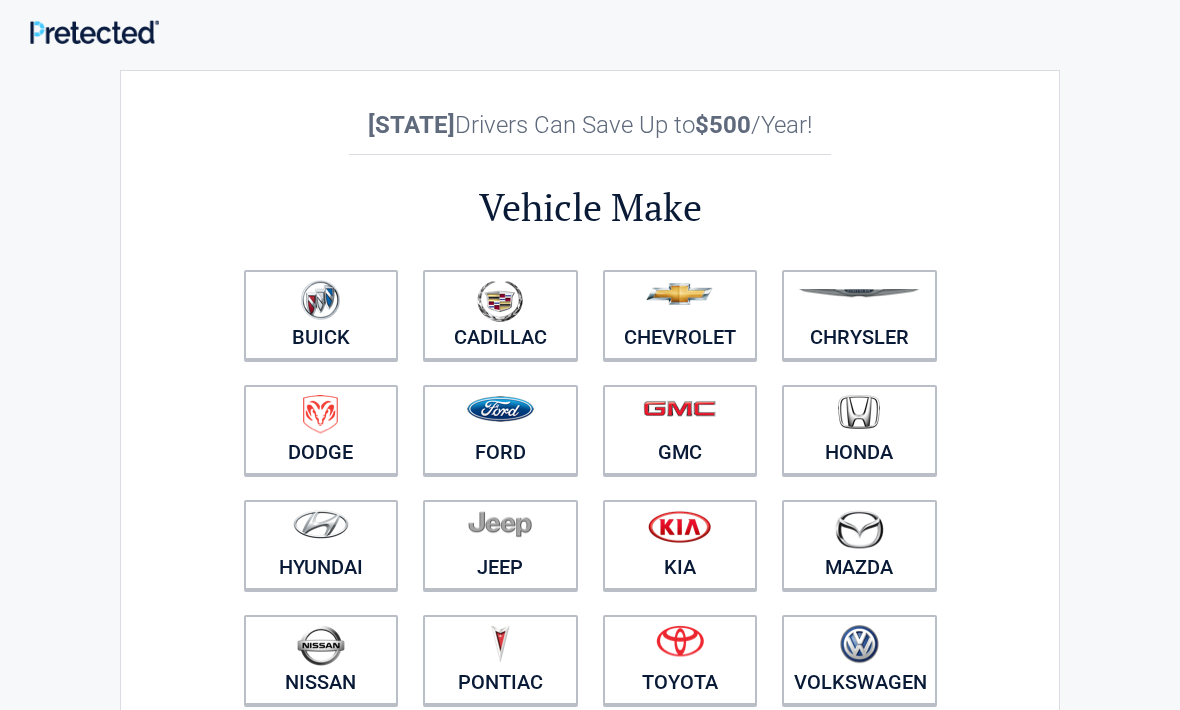 scroll, scrollTop: 0, scrollLeft: 0, axis: both 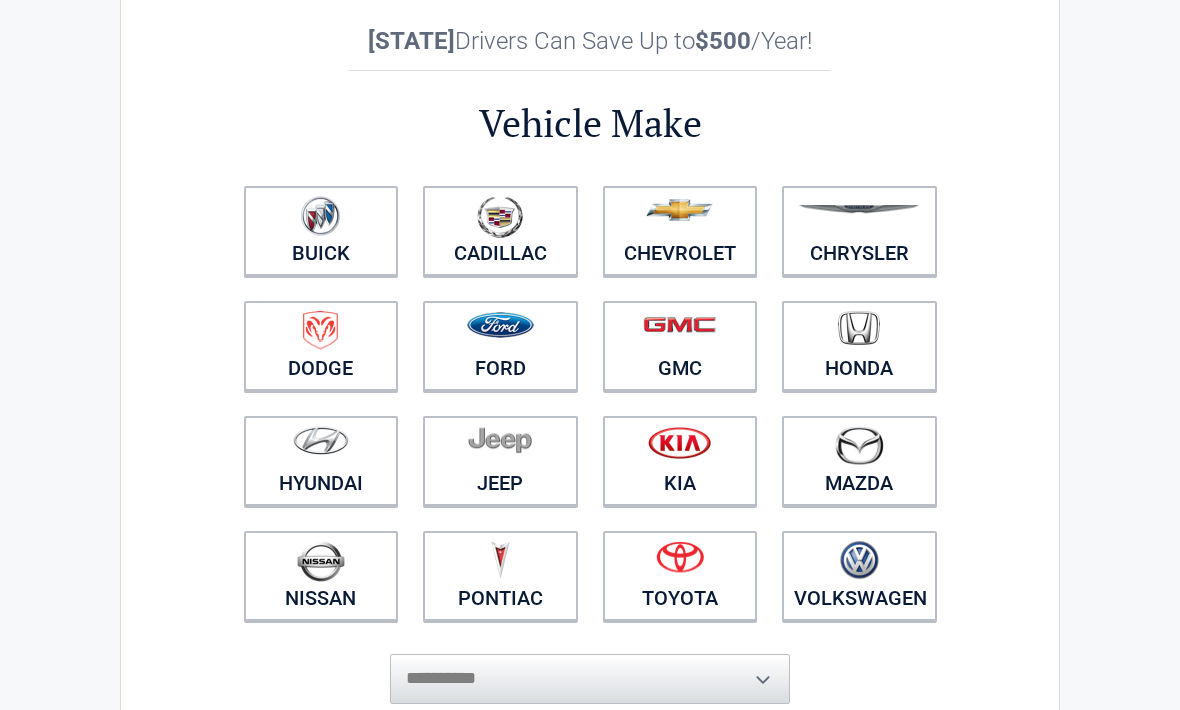 click at bounding box center (859, 448) 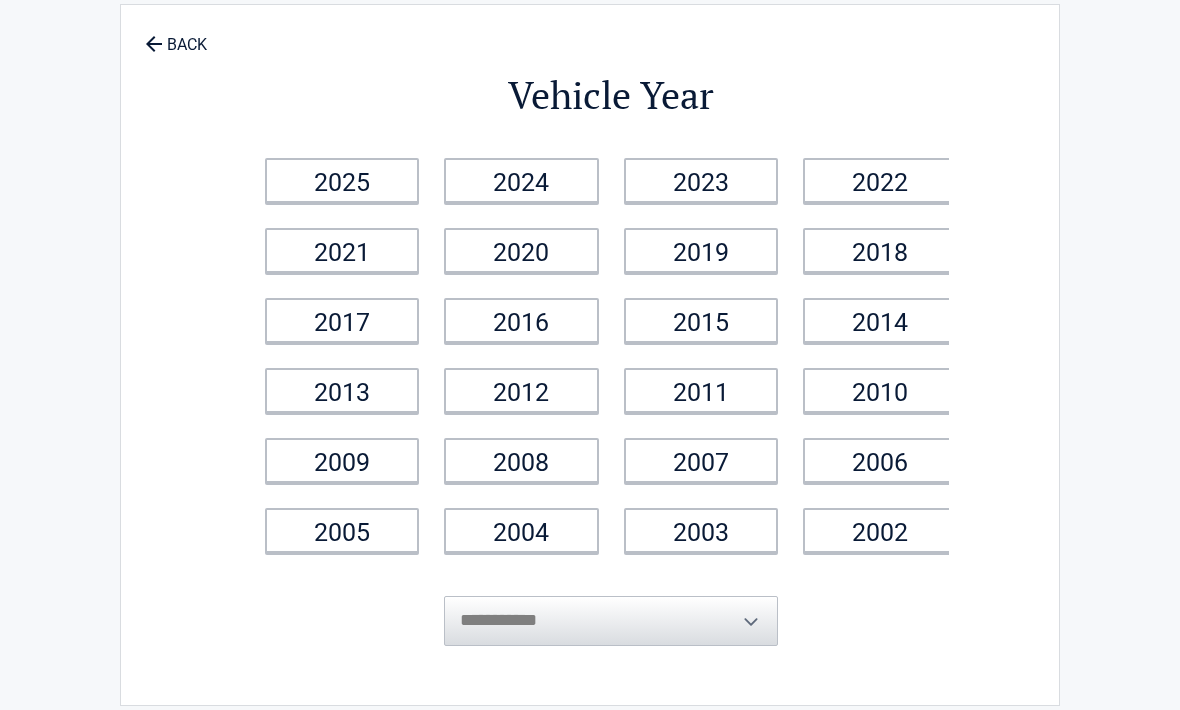 scroll, scrollTop: 0, scrollLeft: 0, axis: both 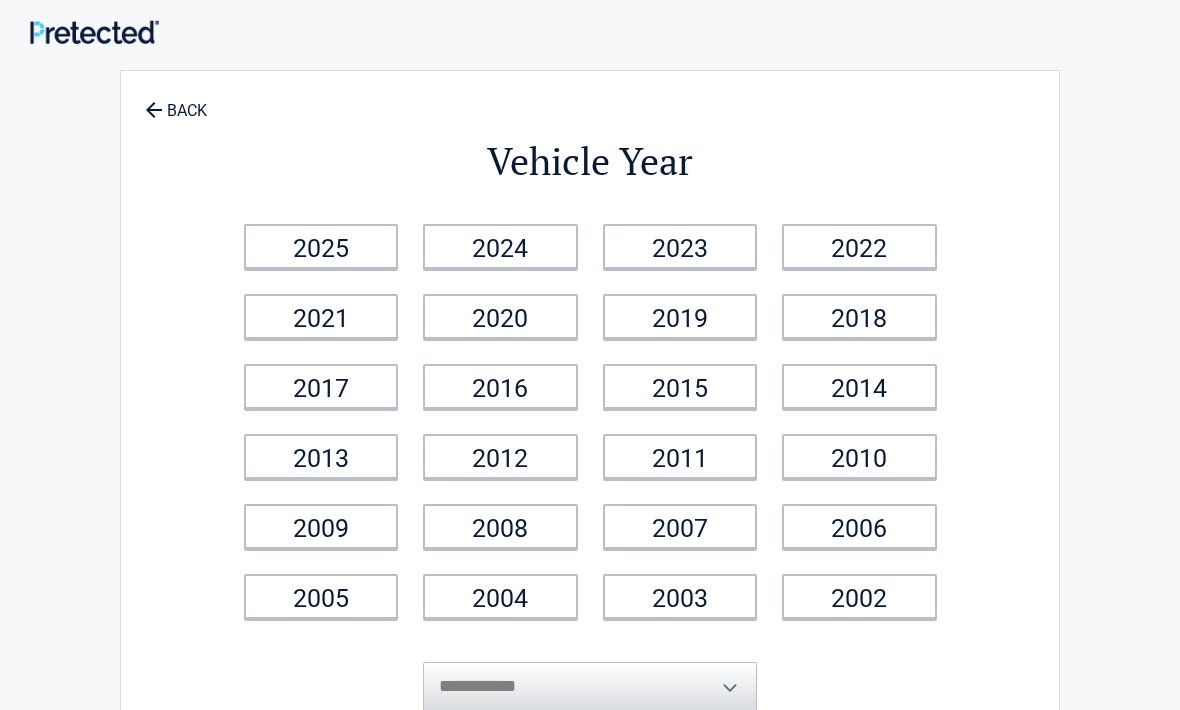 click on "2011" at bounding box center [680, 456] 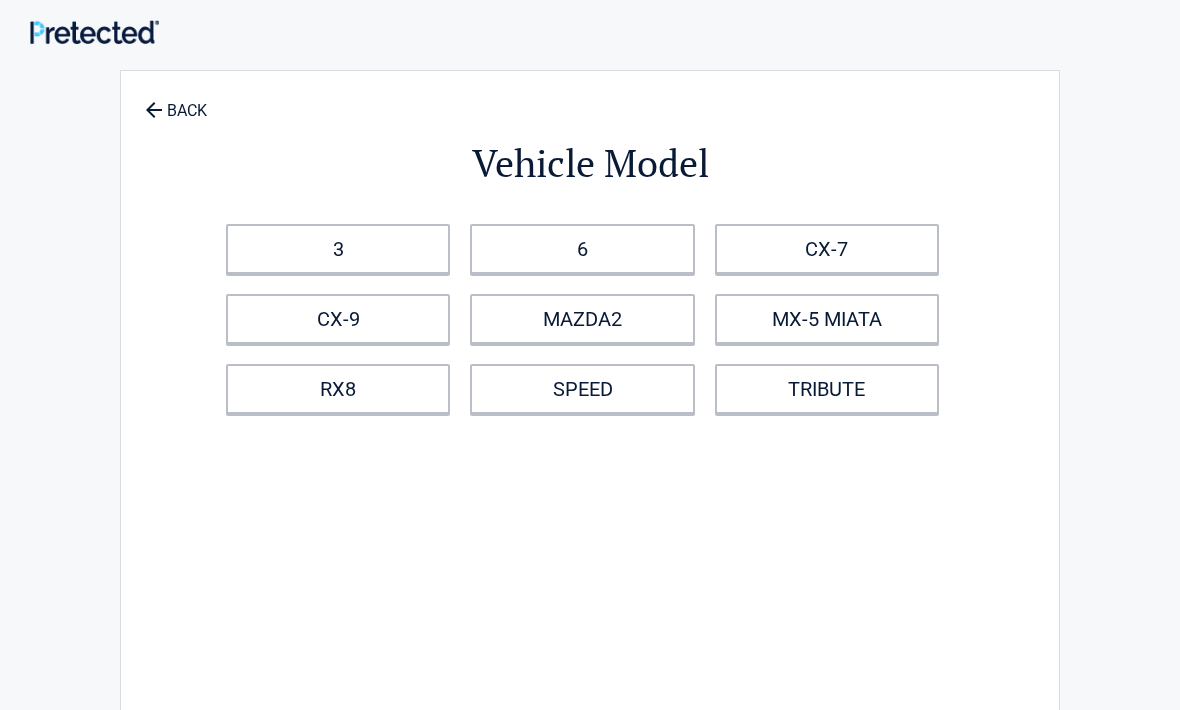 click on "3" at bounding box center (338, 249) 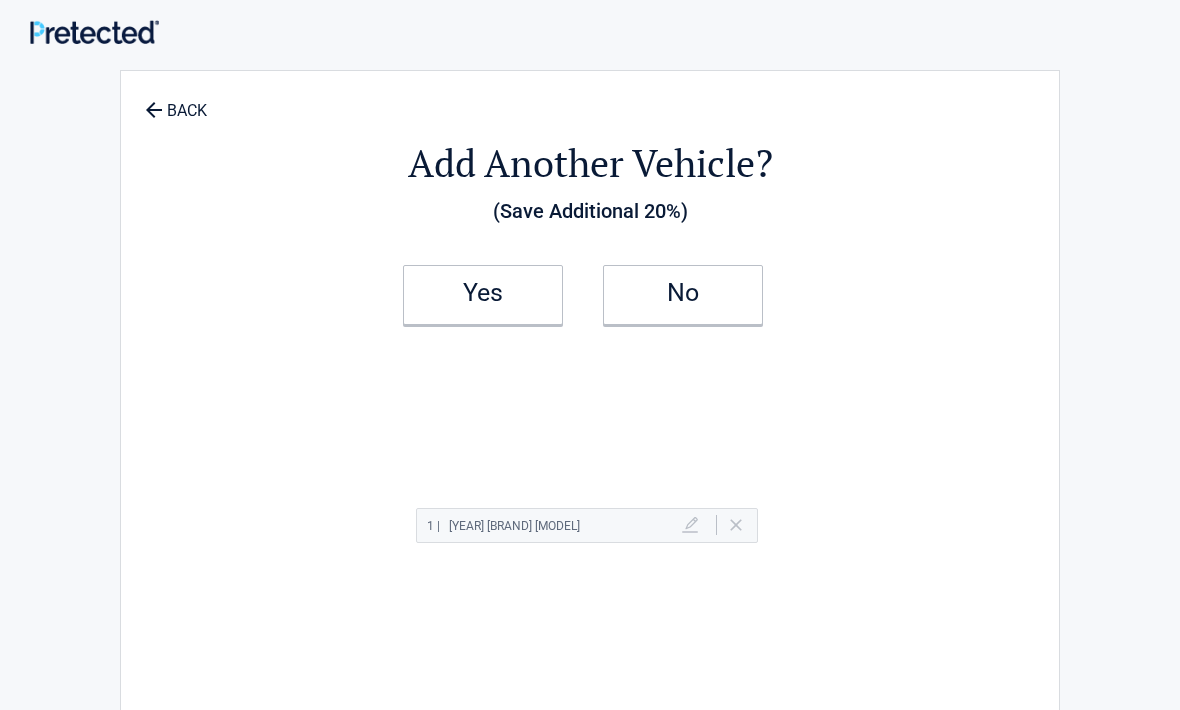 click on "No" at bounding box center (683, 295) 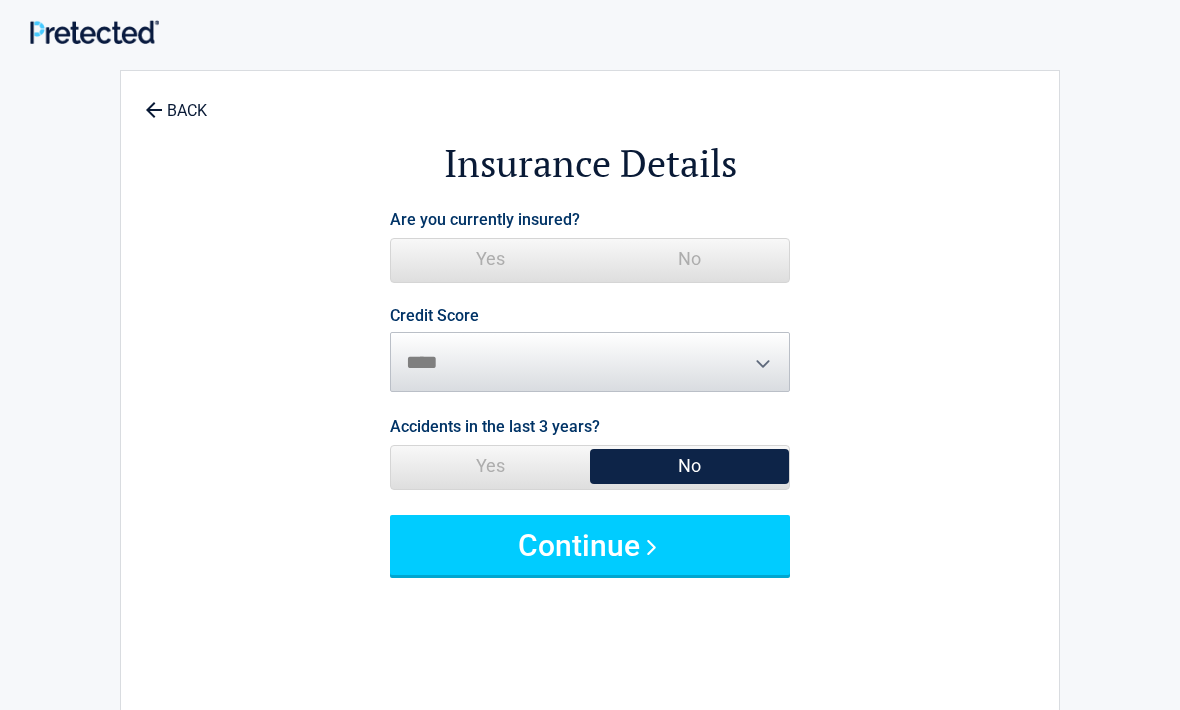 click on "No" at bounding box center (689, 259) 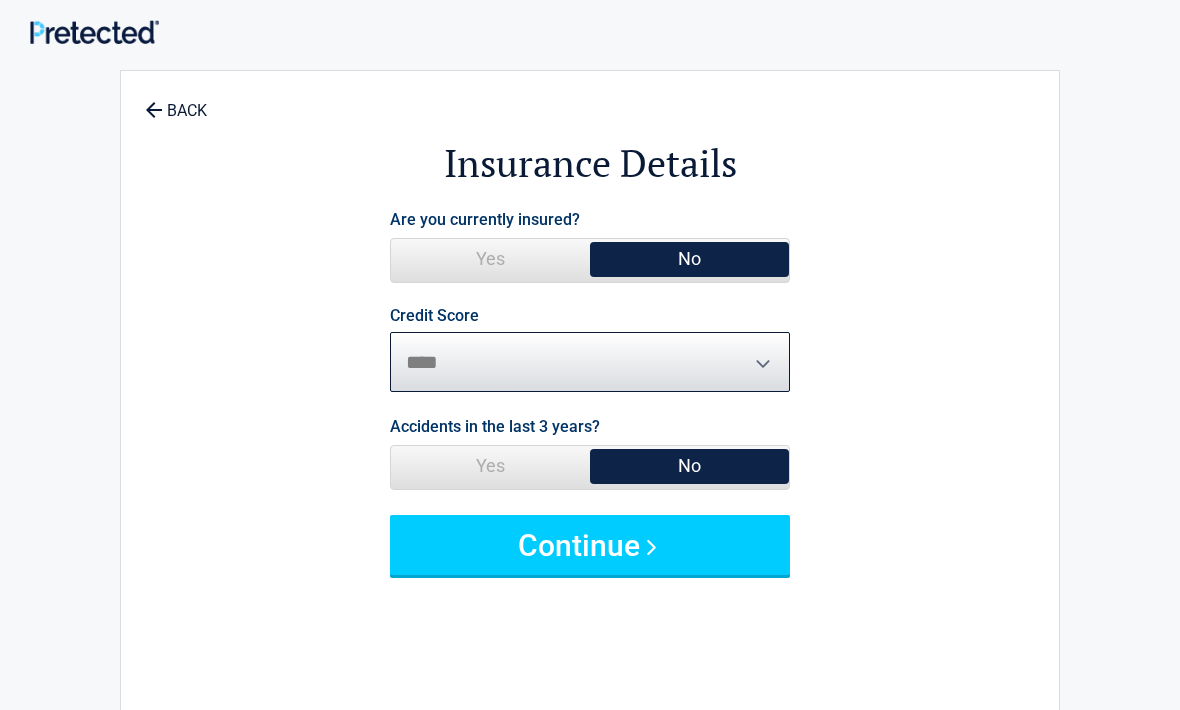 click on "*********
****
*******
****" at bounding box center (590, 362) 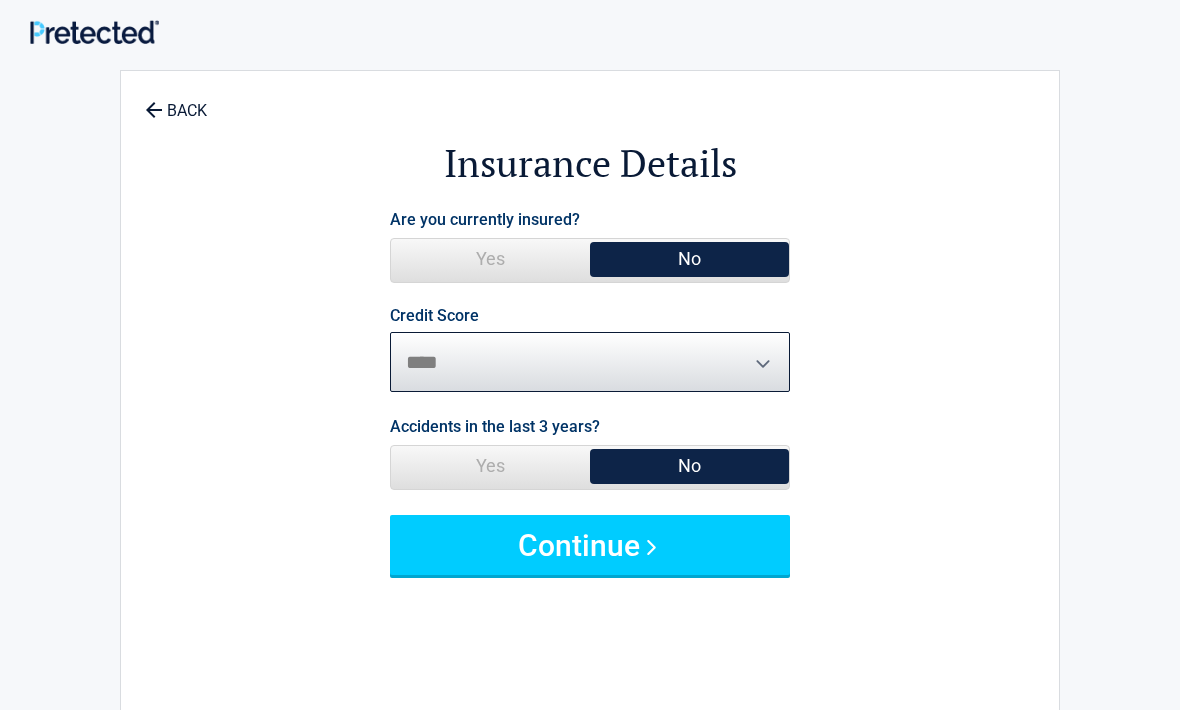 select on "*******" 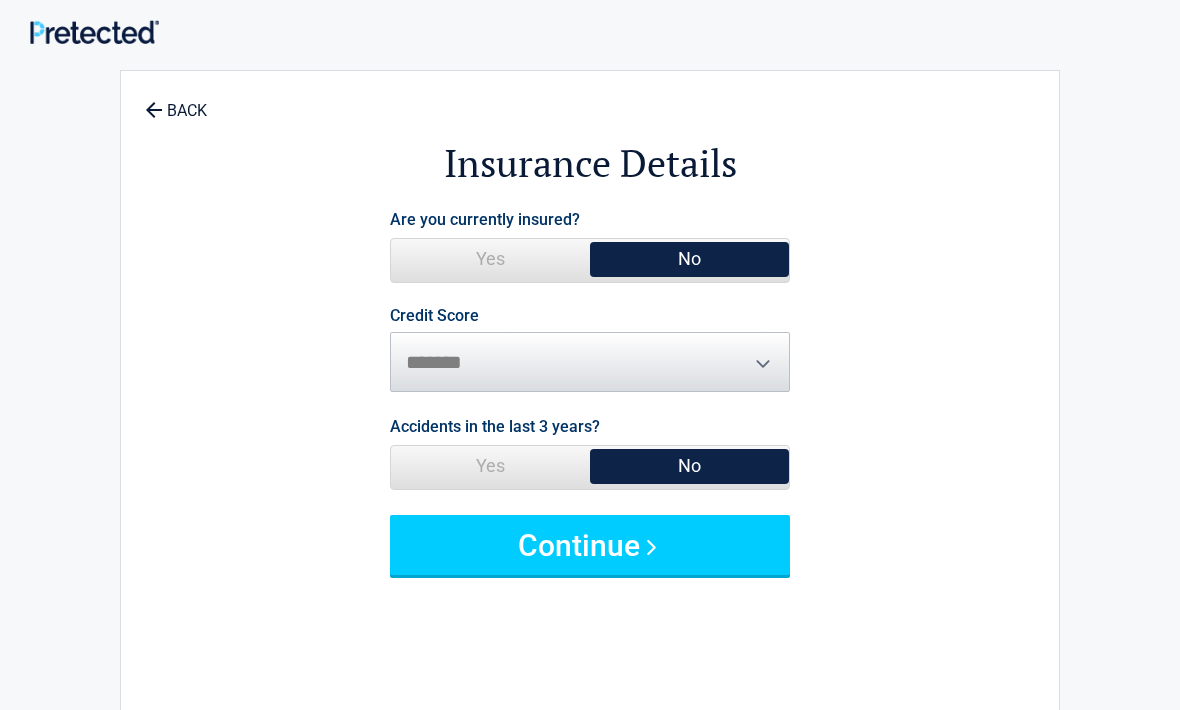 click on "Continue" at bounding box center [590, 545] 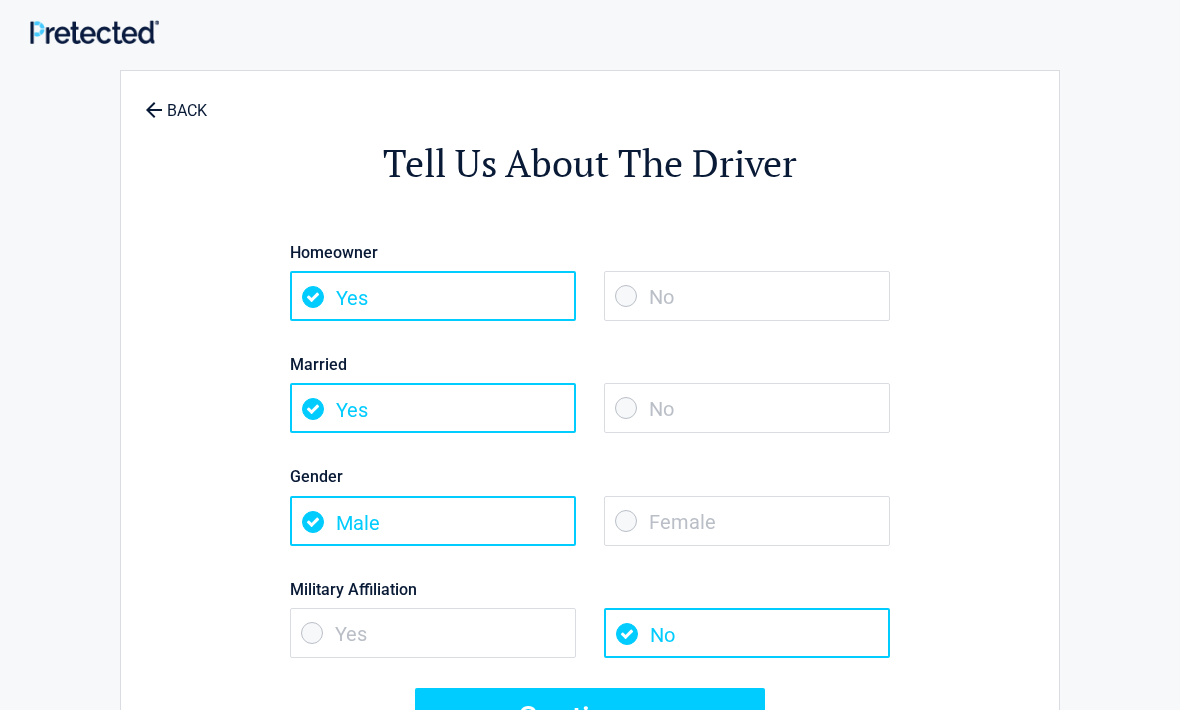 click on "No" at bounding box center (747, 296) 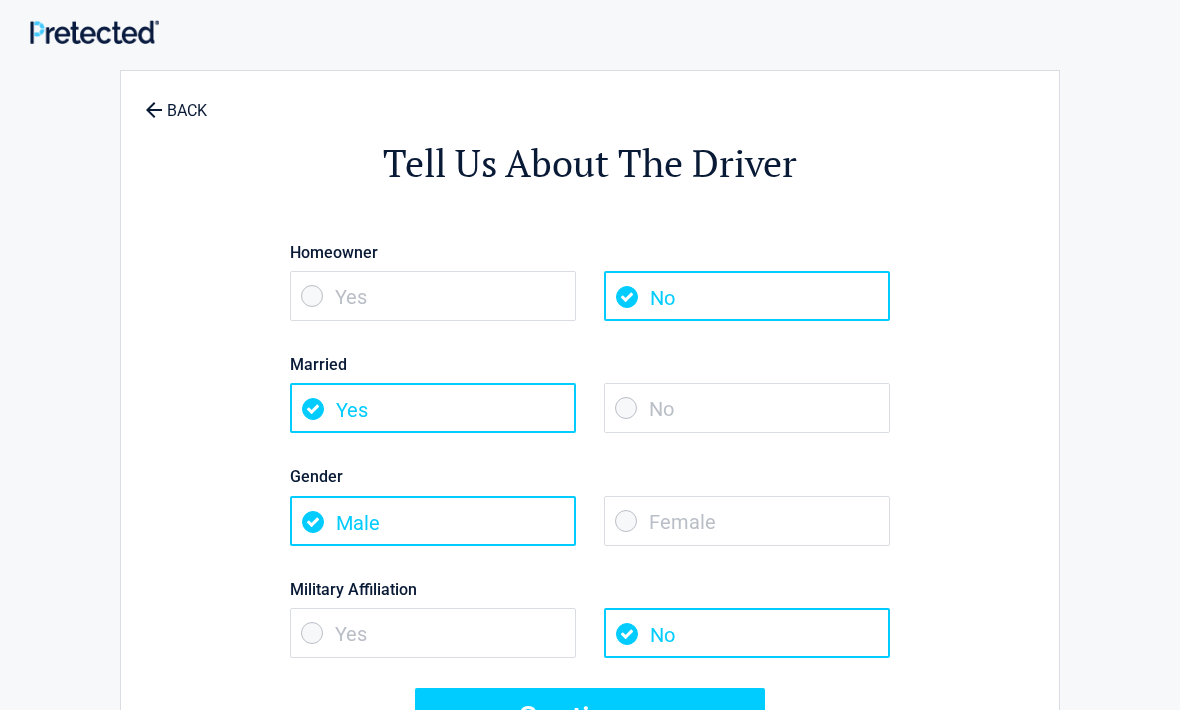 click on "No" at bounding box center (747, 408) 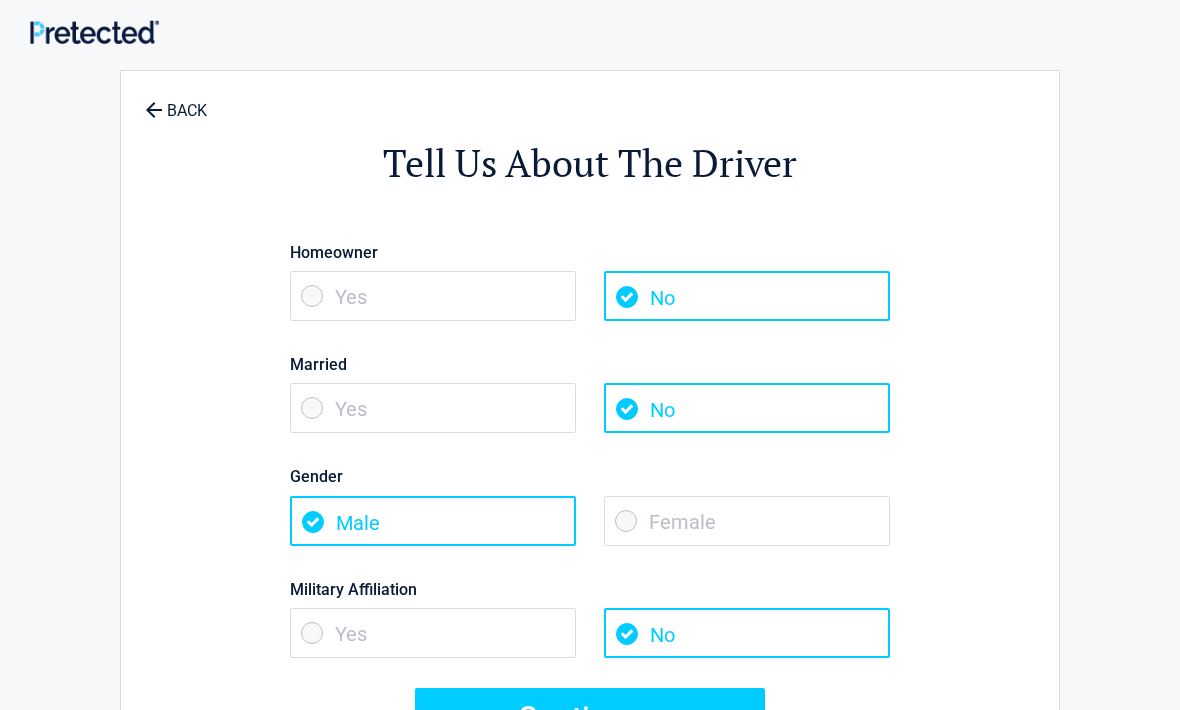 click on "Female" at bounding box center (747, 521) 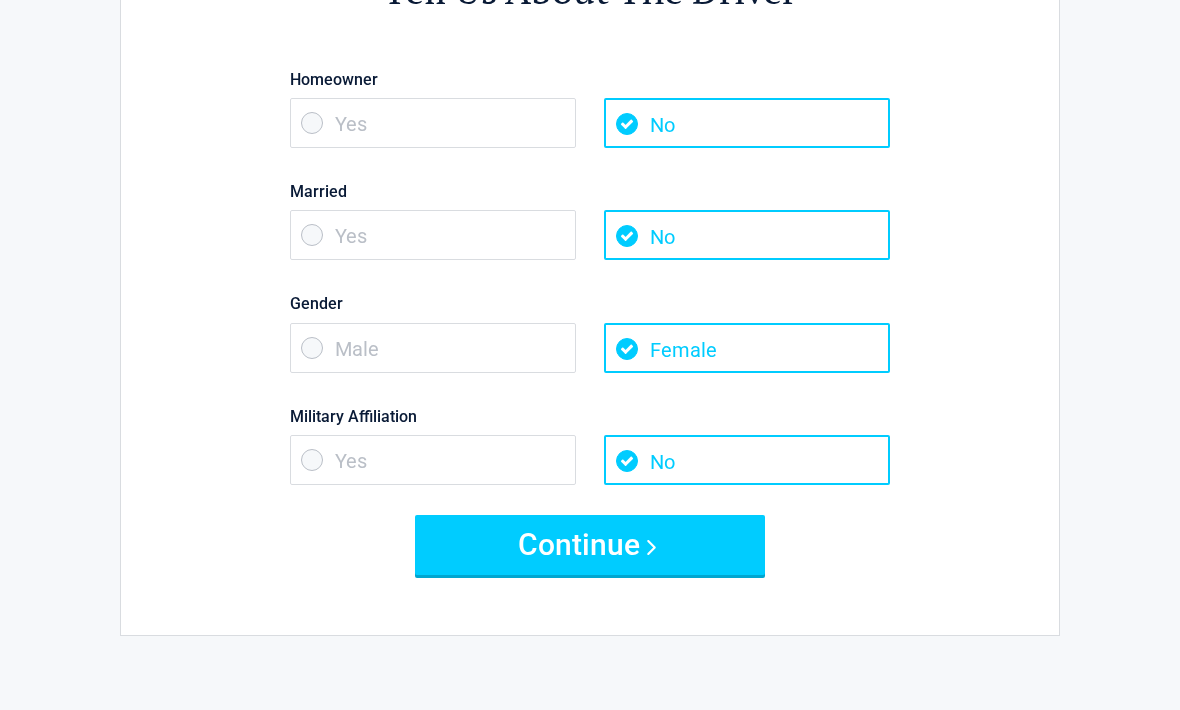 click on "Continue" at bounding box center (590, 545) 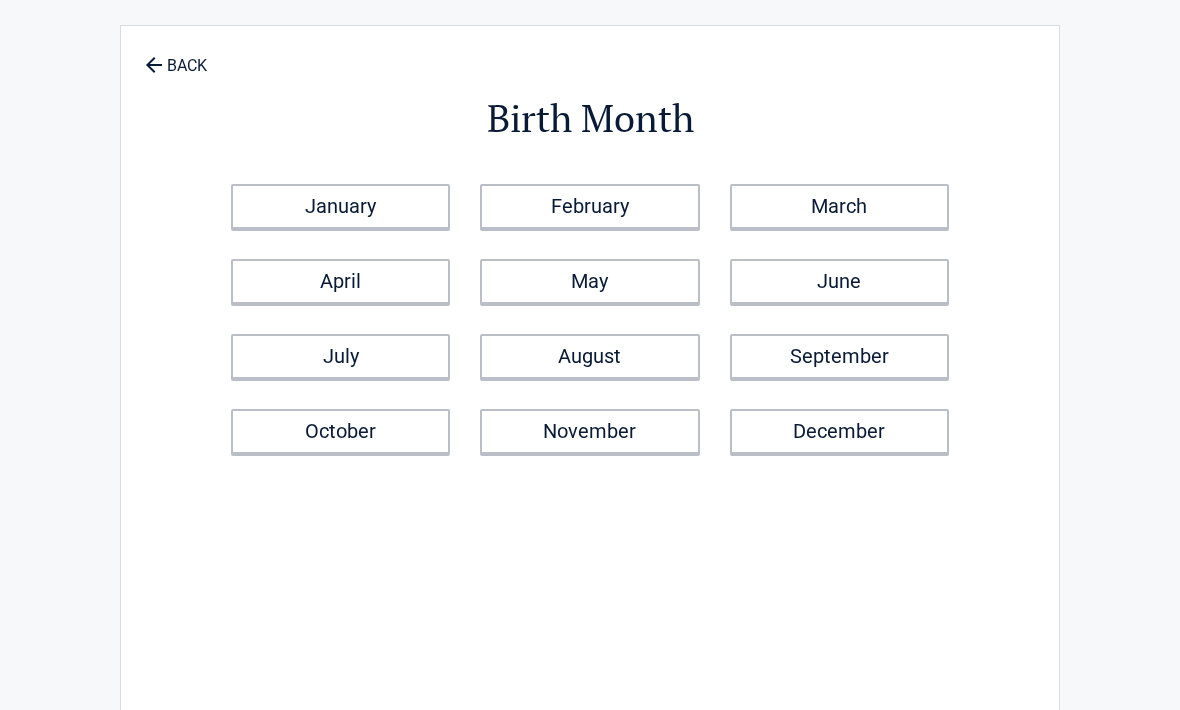 scroll, scrollTop: 0, scrollLeft: 0, axis: both 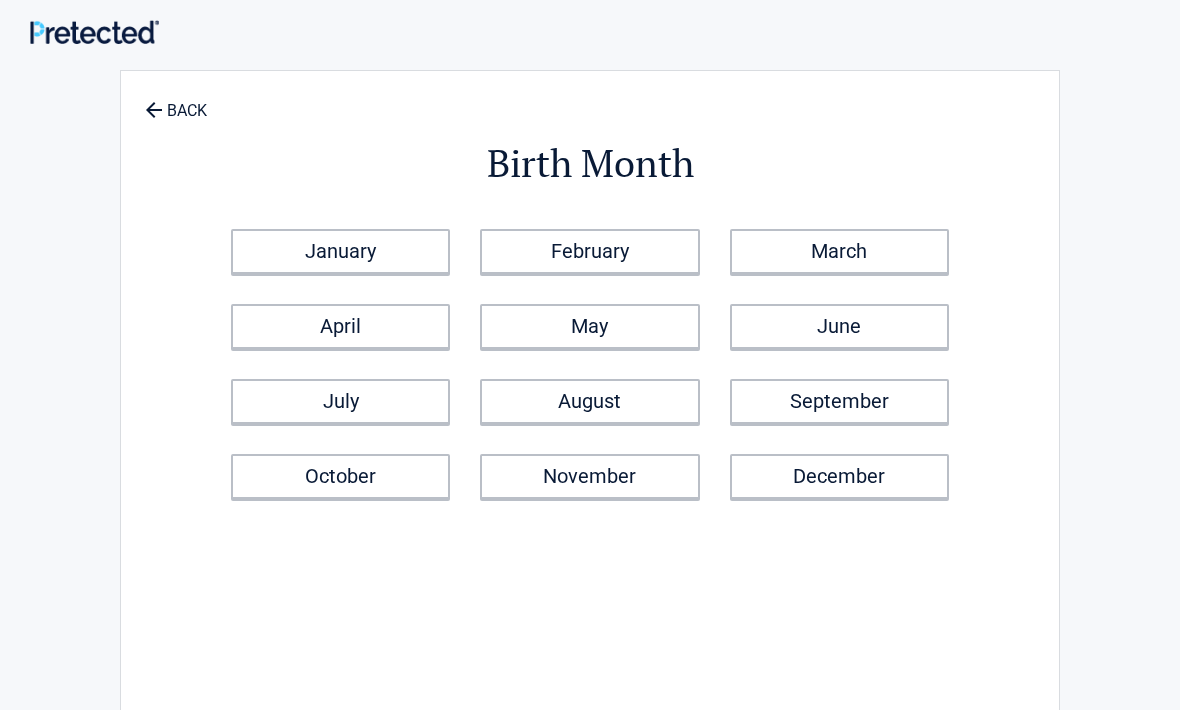 click on "June" at bounding box center (839, 326) 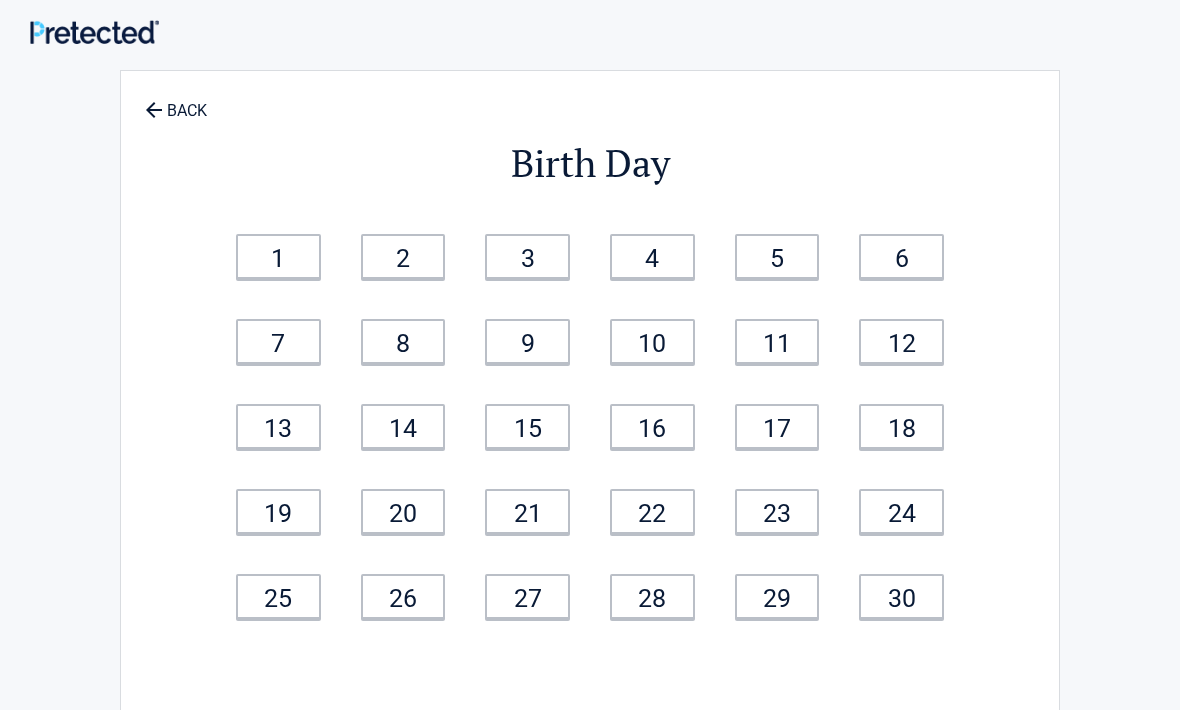click on "21" at bounding box center (527, 511) 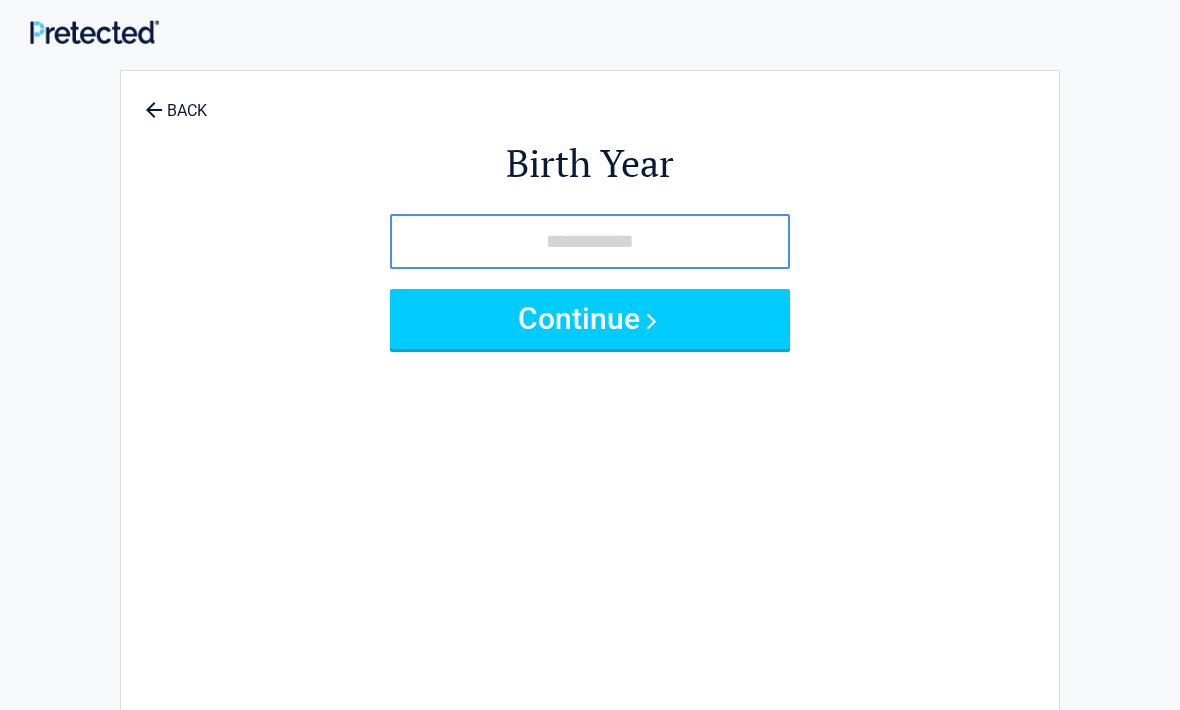 click 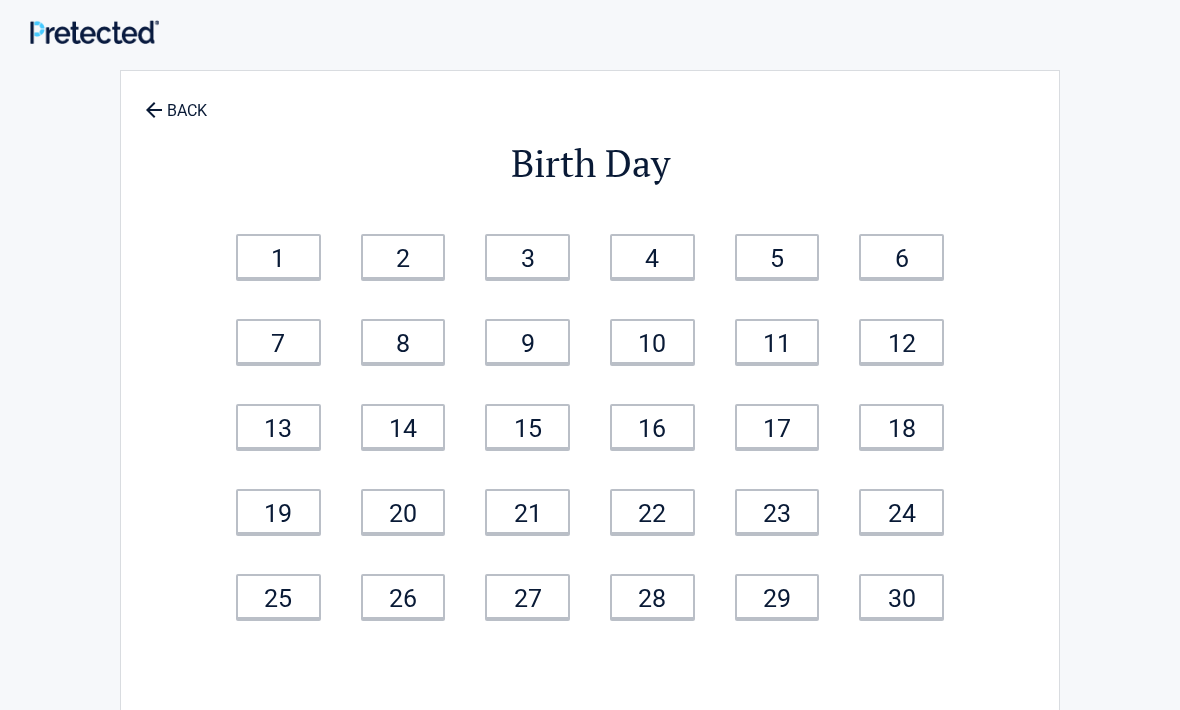 click 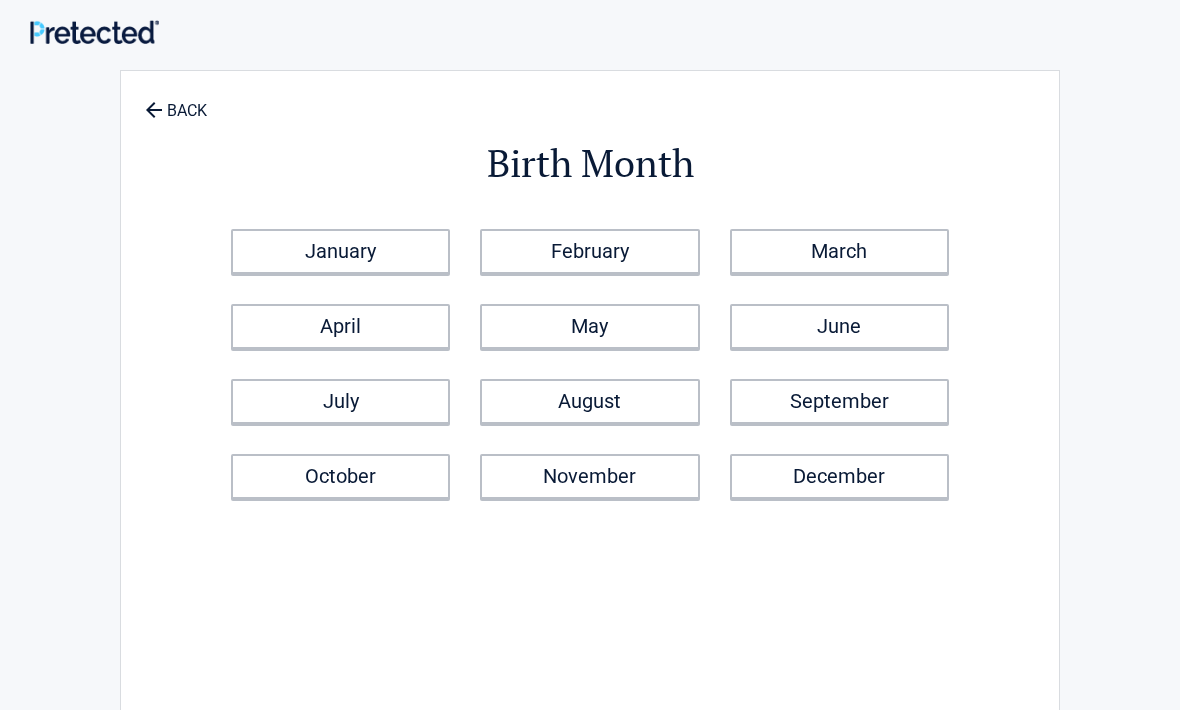 click on "January" at bounding box center (340, 251) 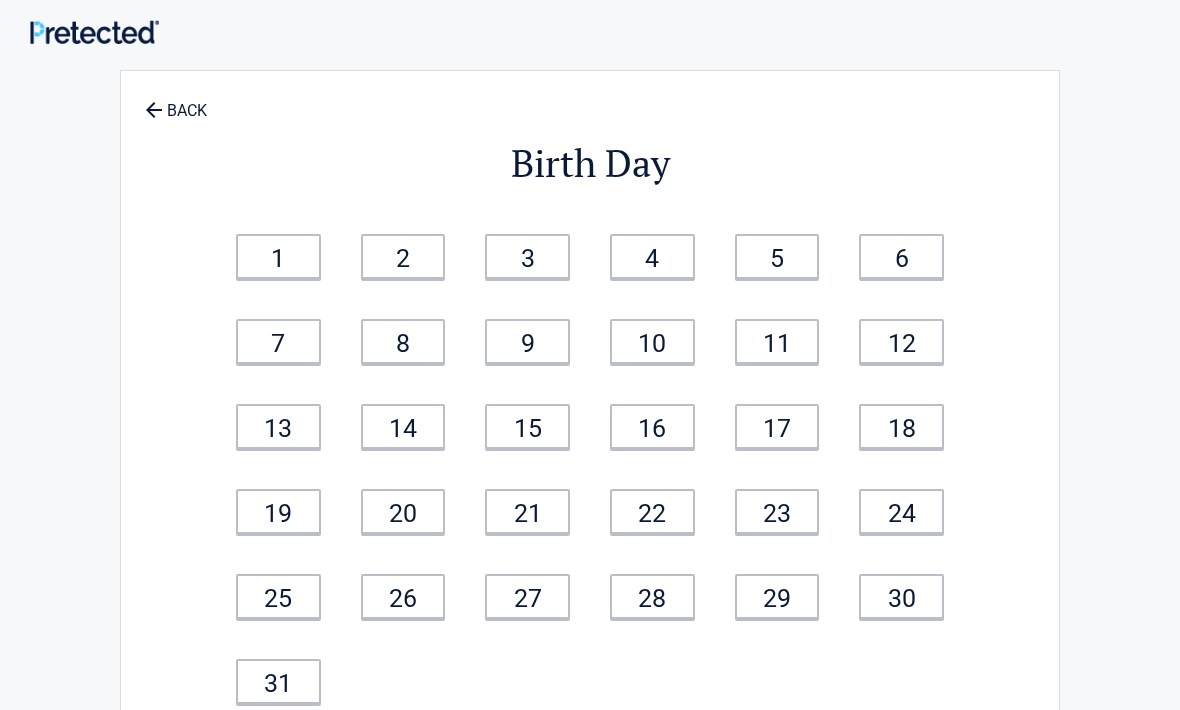 click on "21" at bounding box center [527, 511] 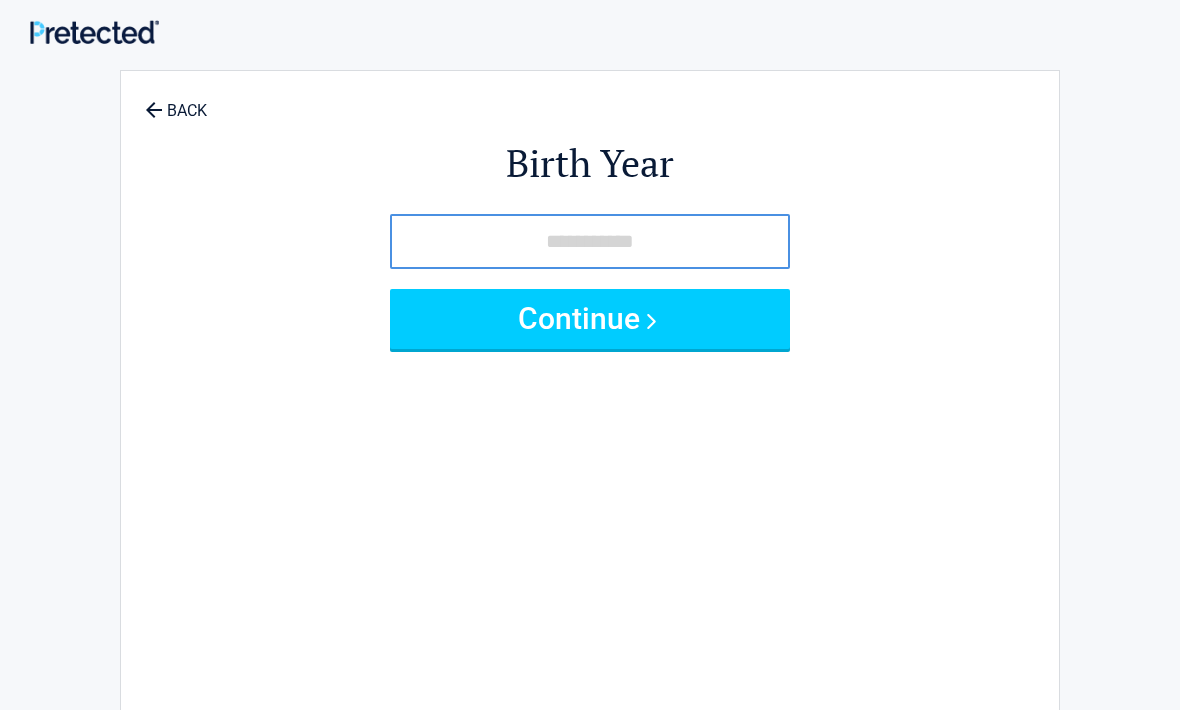 click at bounding box center [590, 241] 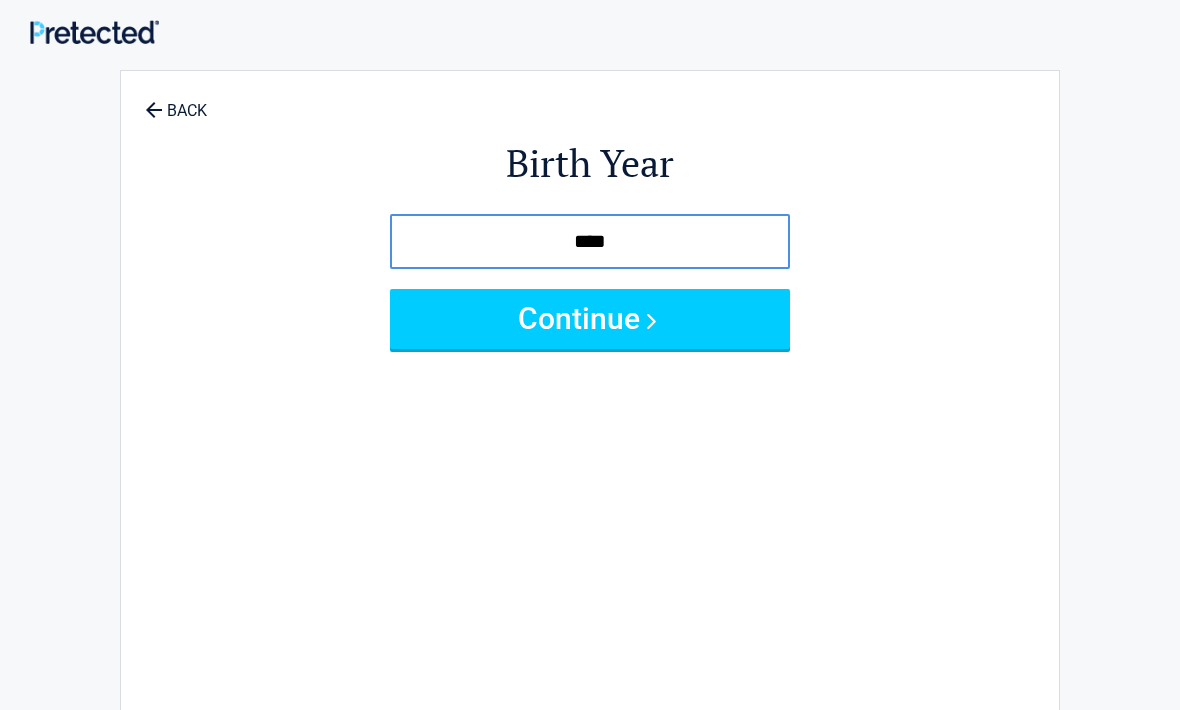 click on "****
Continue" at bounding box center [590, 281] 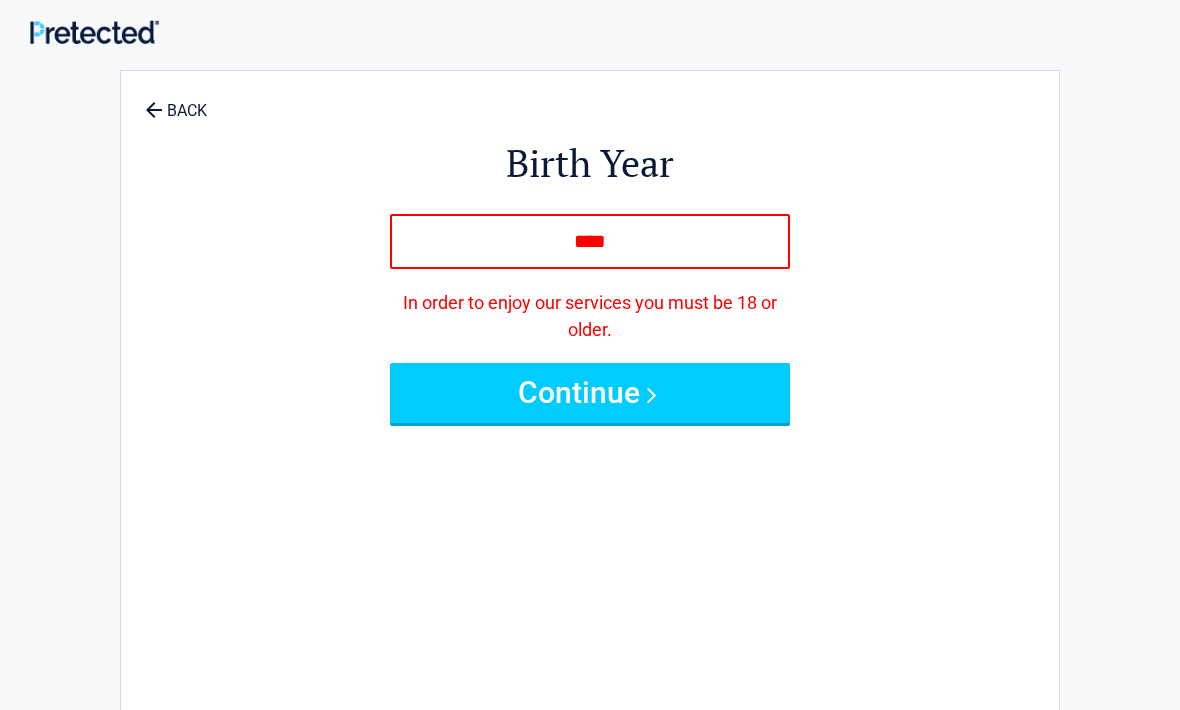 click on "****" at bounding box center [590, 241] 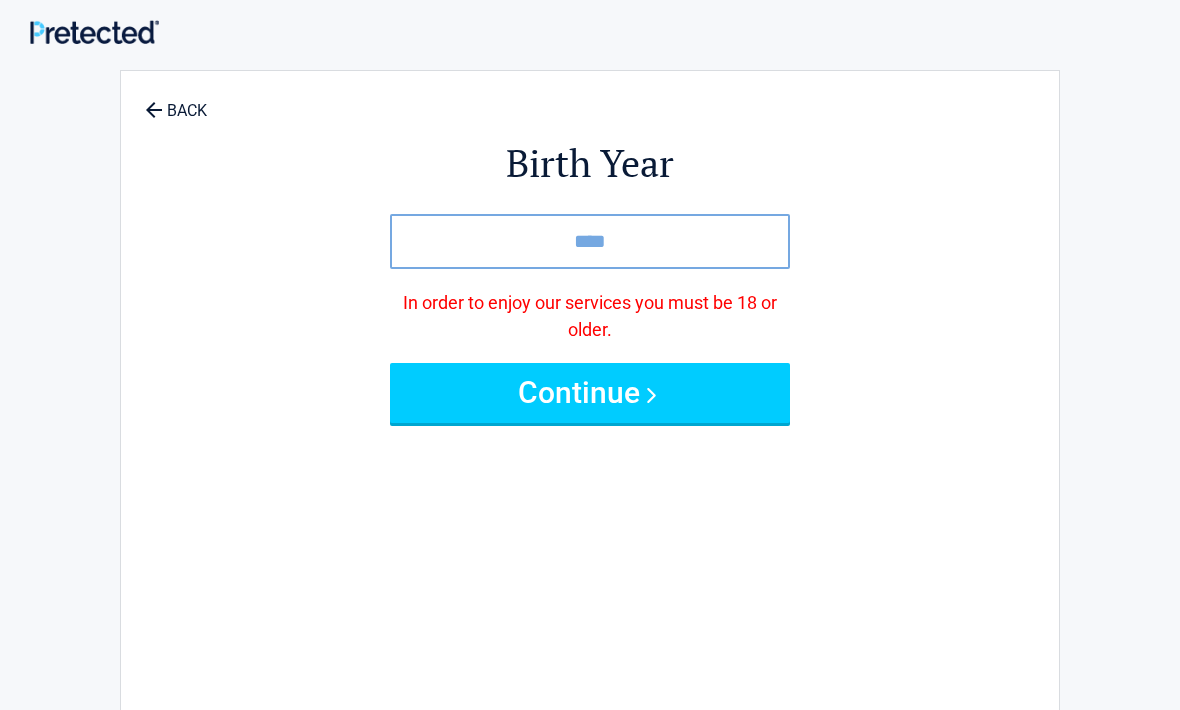 type on "****" 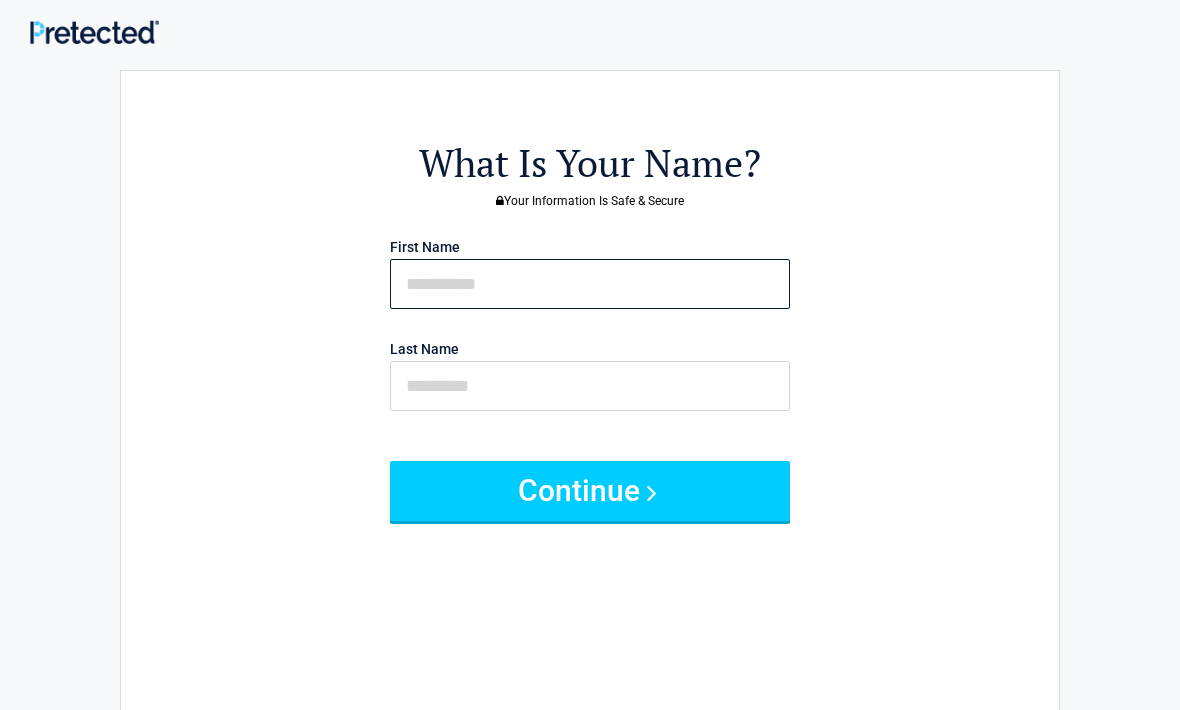 click at bounding box center (590, 284) 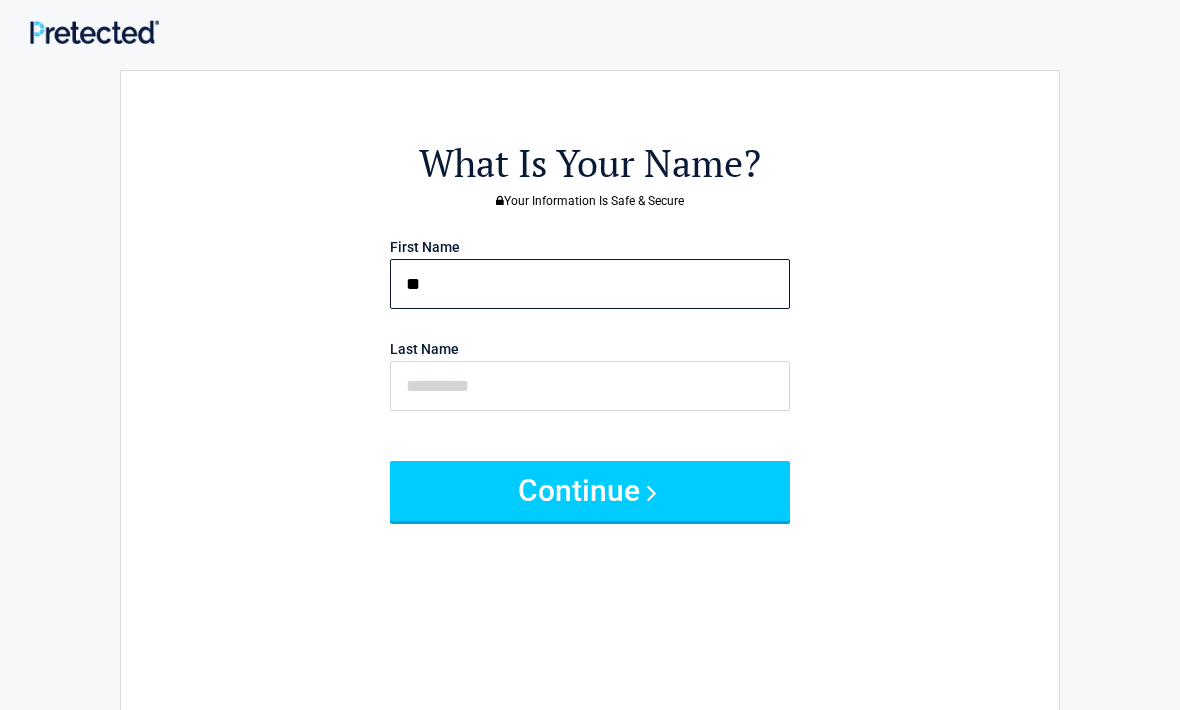type on "*" 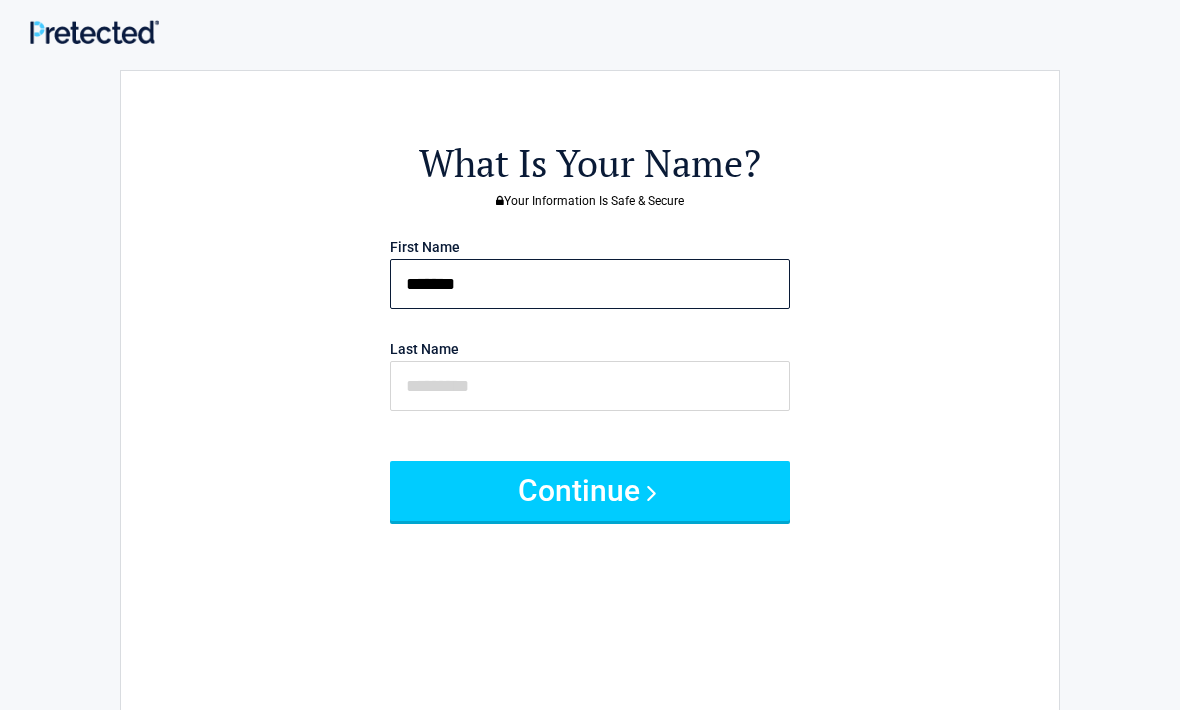 type on "*******" 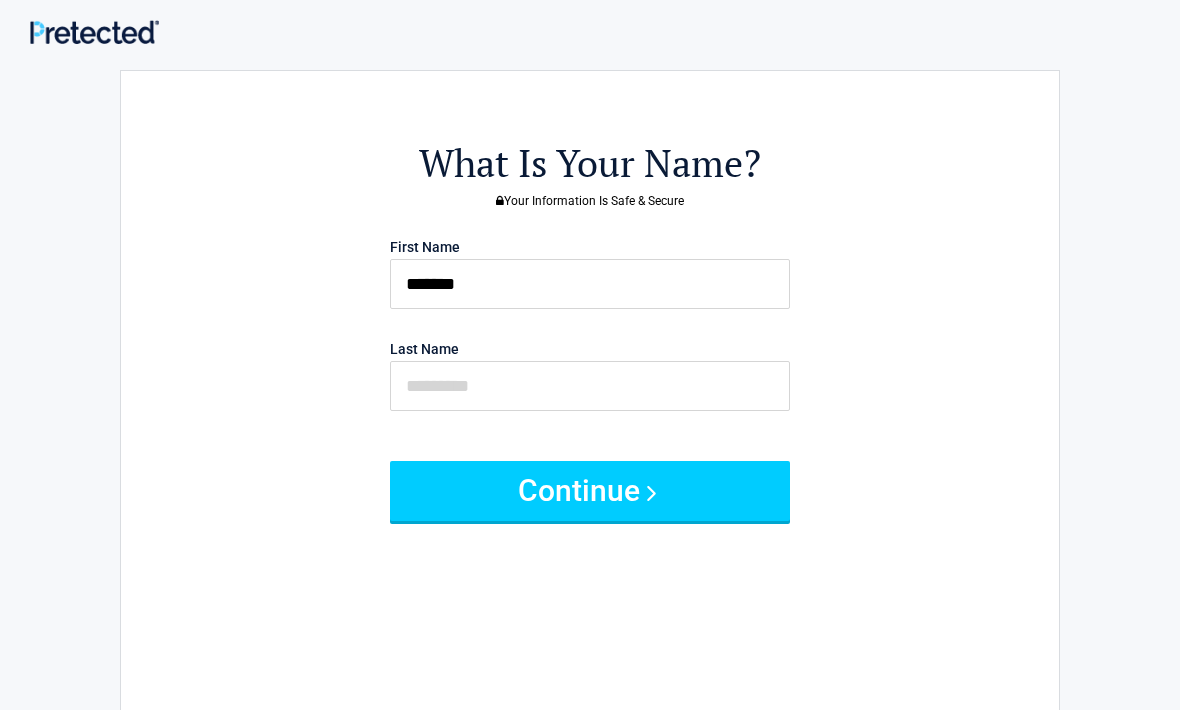 click on "**********" at bounding box center (590, 429) 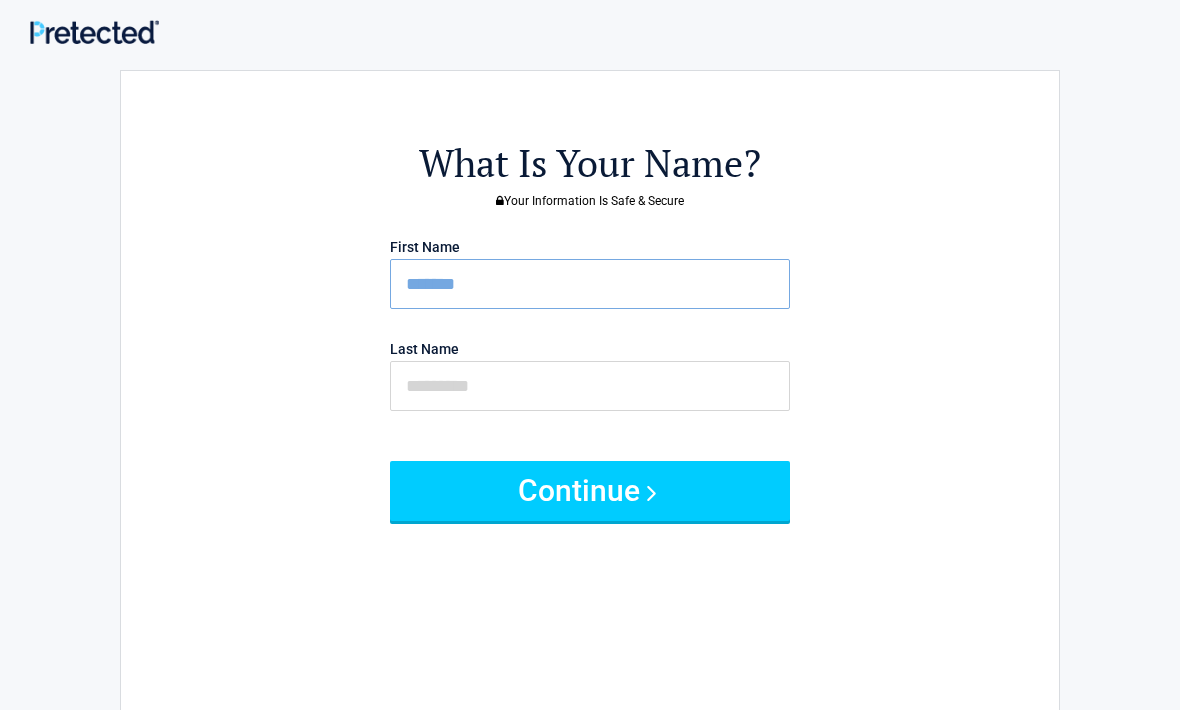 click on "First Name
*******
Last Name" at bounding box center (590, 334) 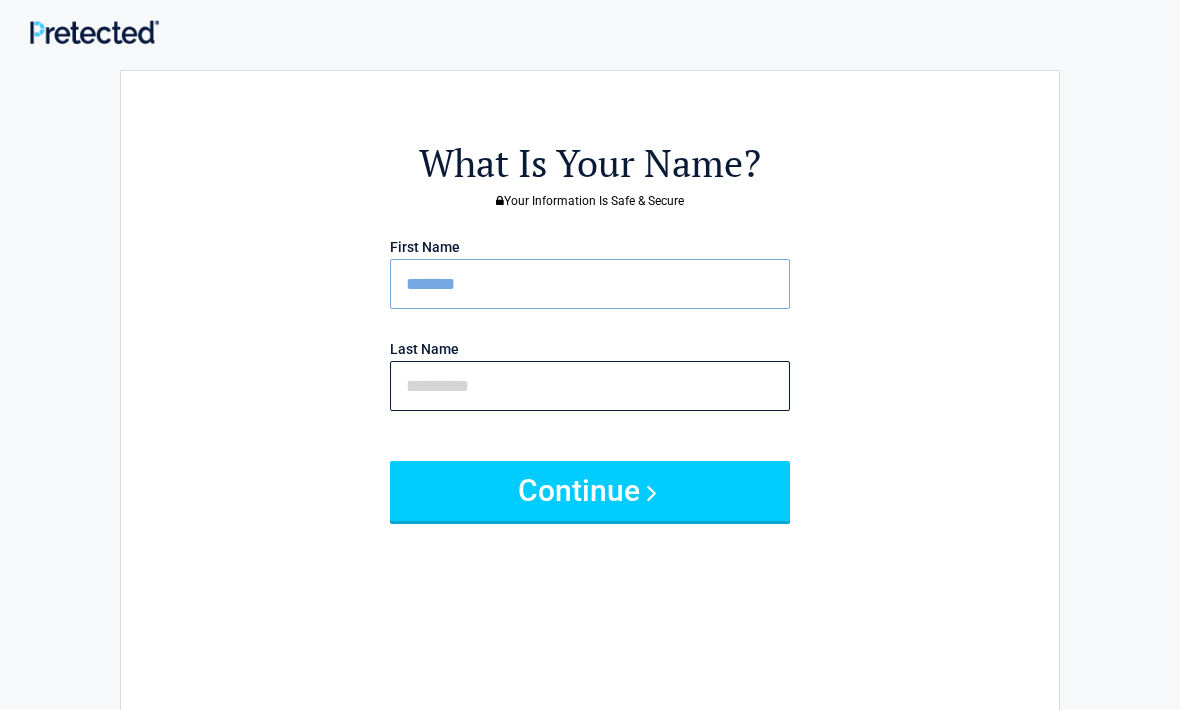 click at bounding box center (590, 386) 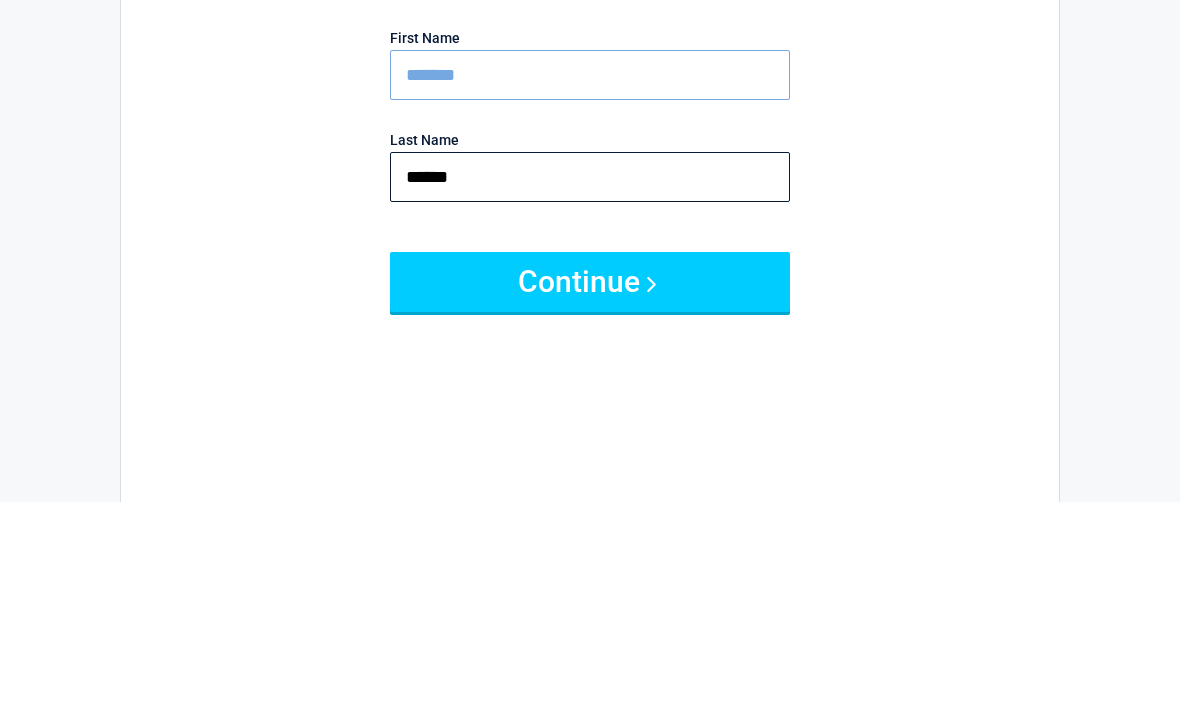 type on "******" 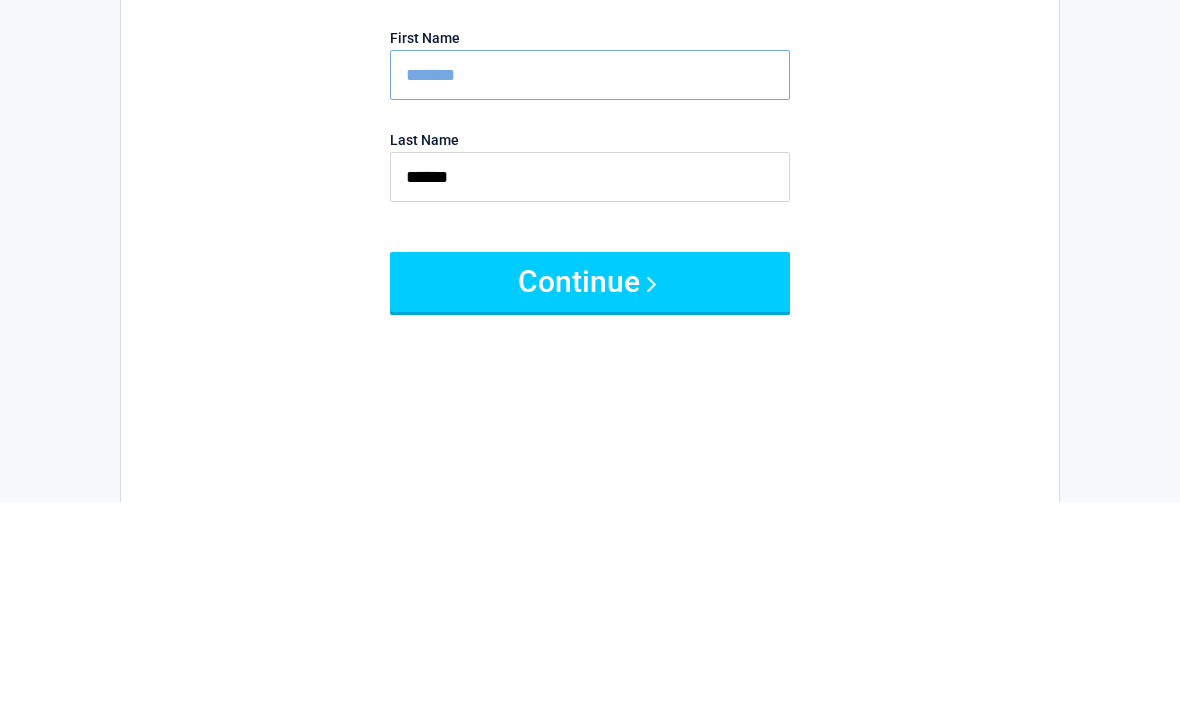 click on "Continue" at bounding box center (590, 491) 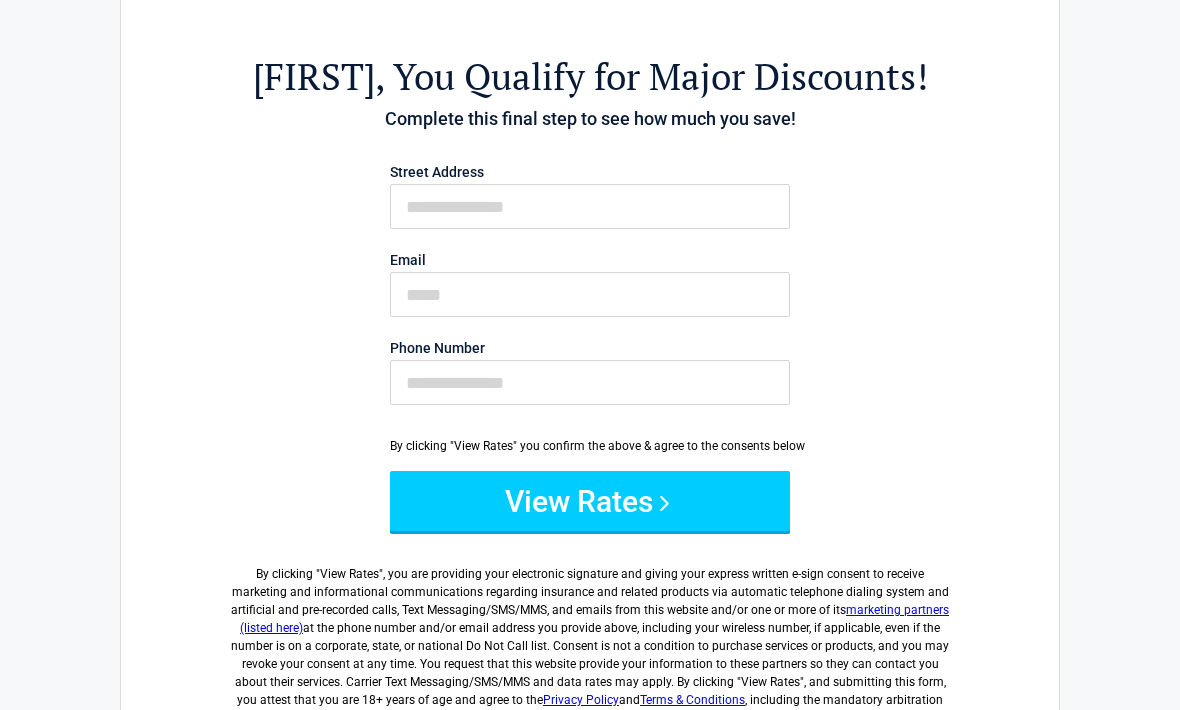 scroll, scrollTop: 0, scrollLeft: 0, axis: both 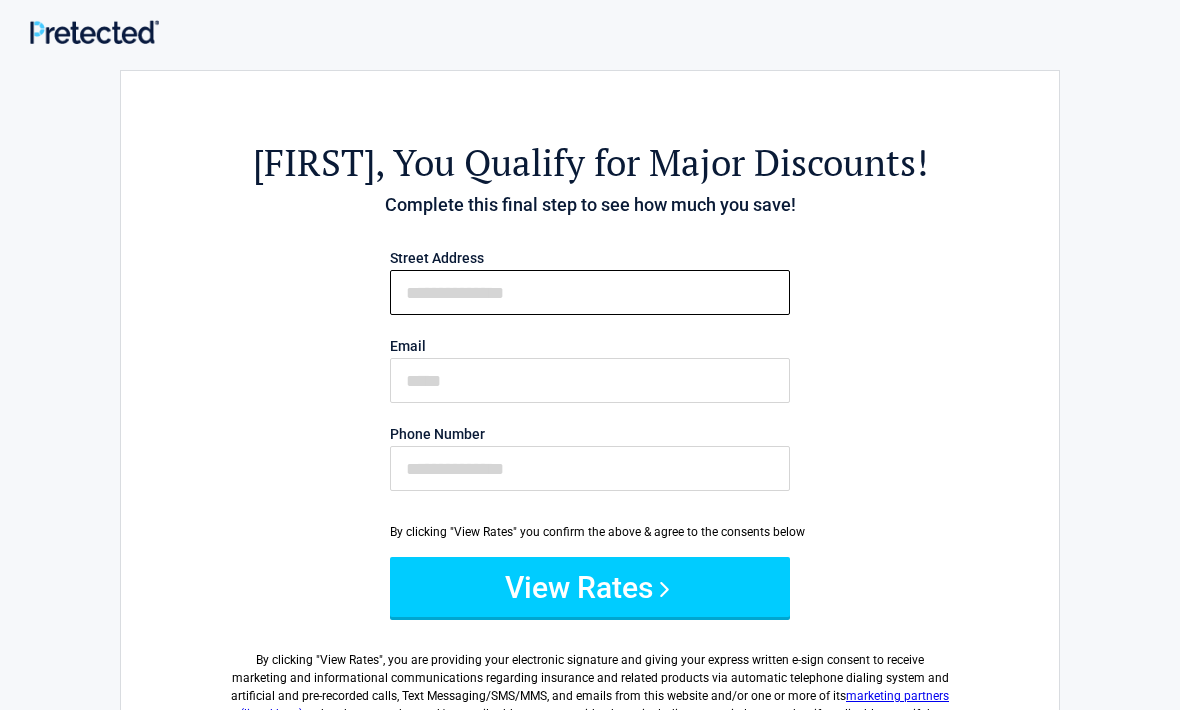 click on "First Name" at bounding box center [590, 292] 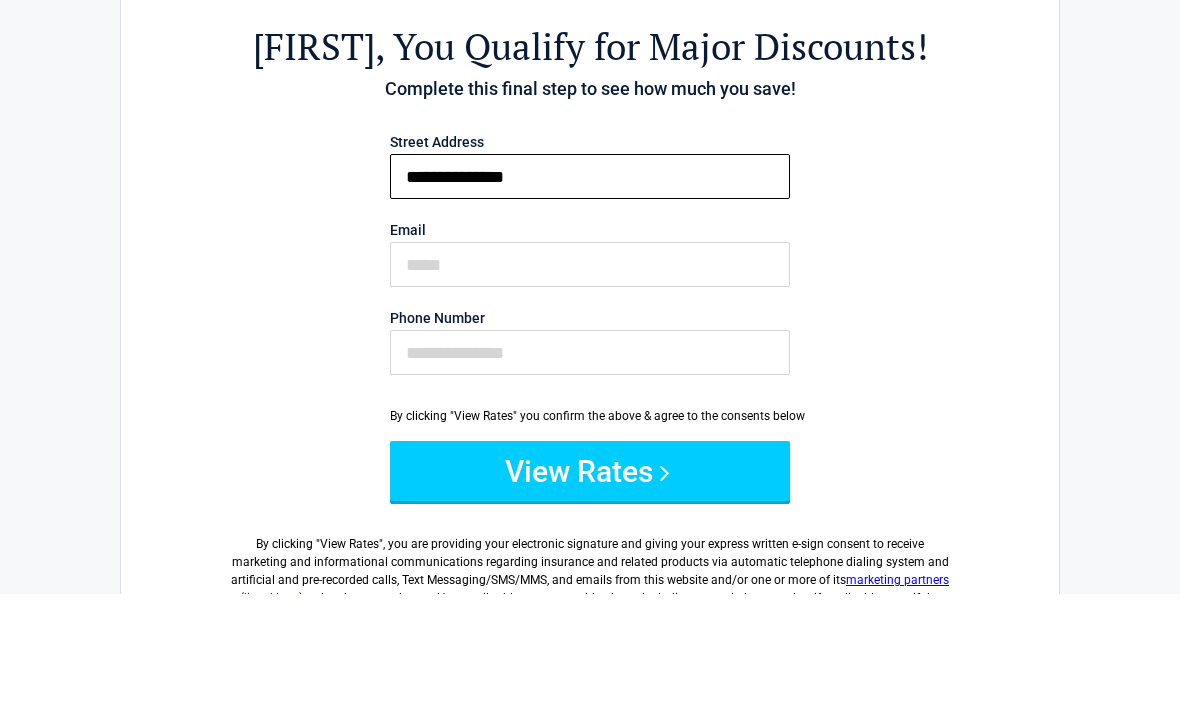 type on "**********" 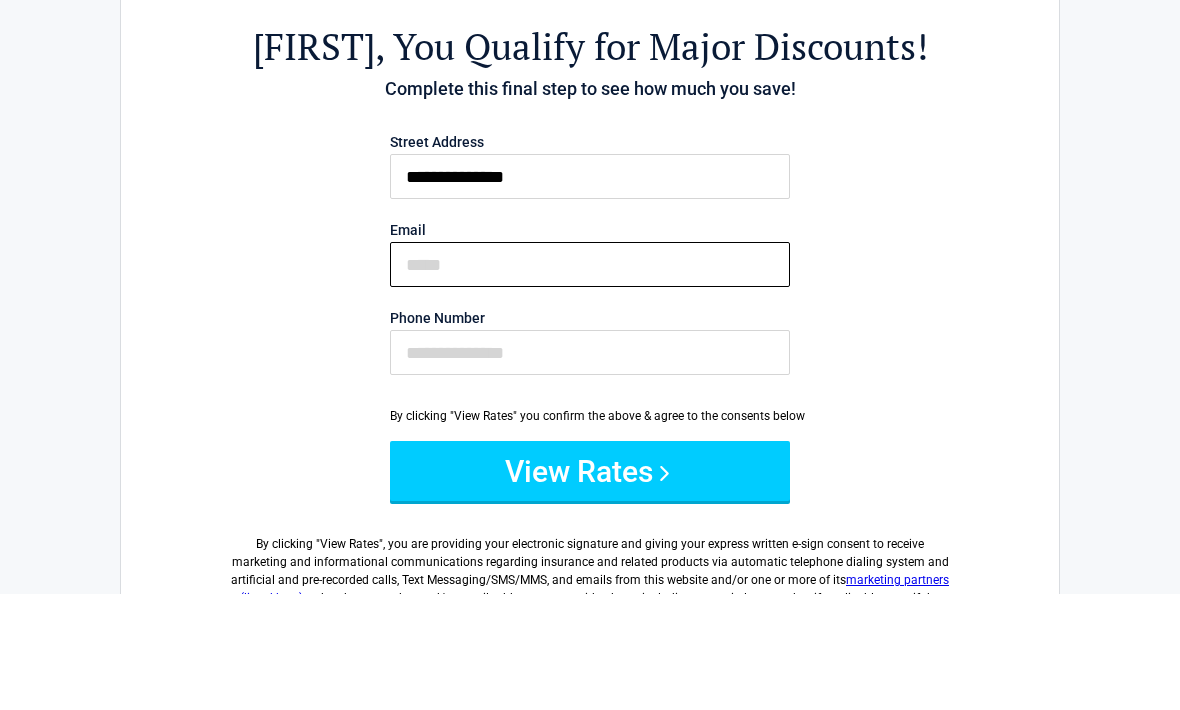click on "Email" at bounding box center [590, 380] 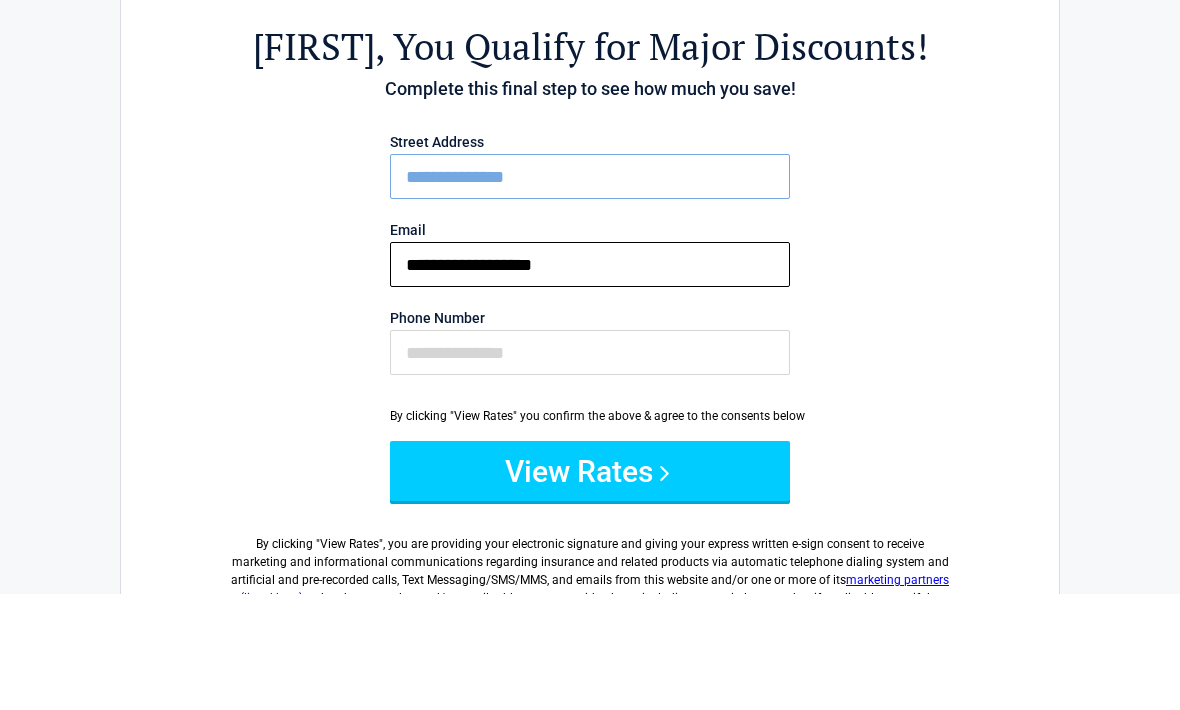type on "**********" 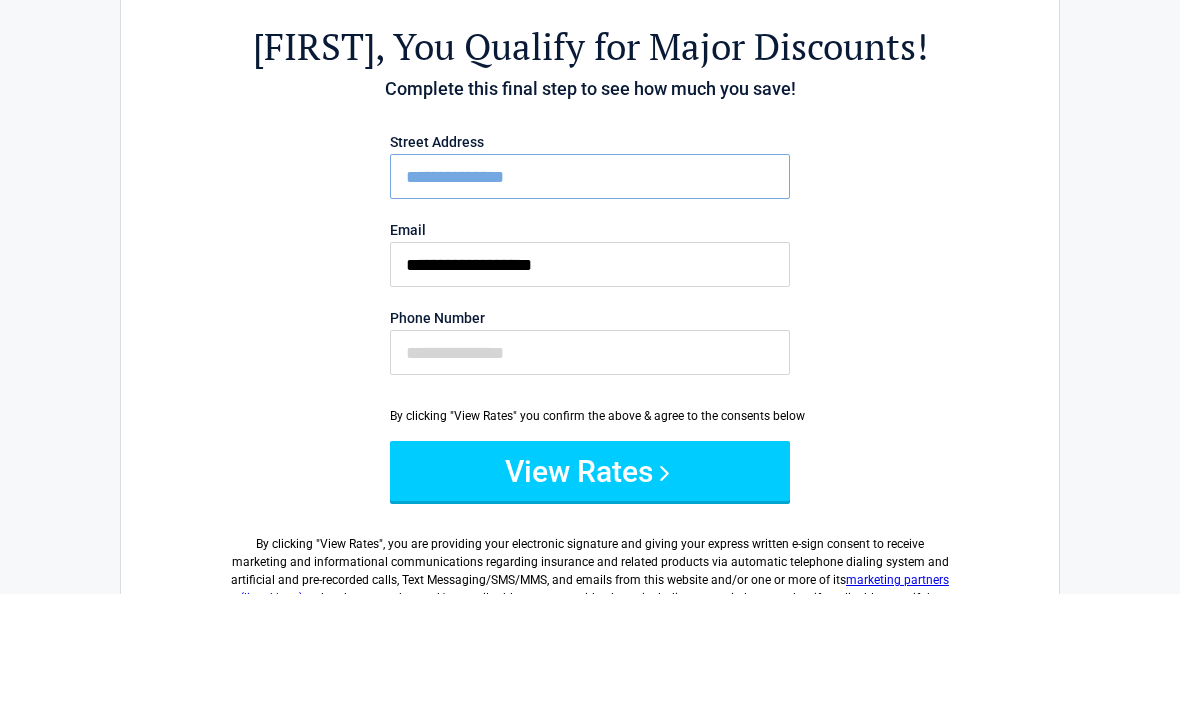 click on "**********" at bounding box center [590, 472] 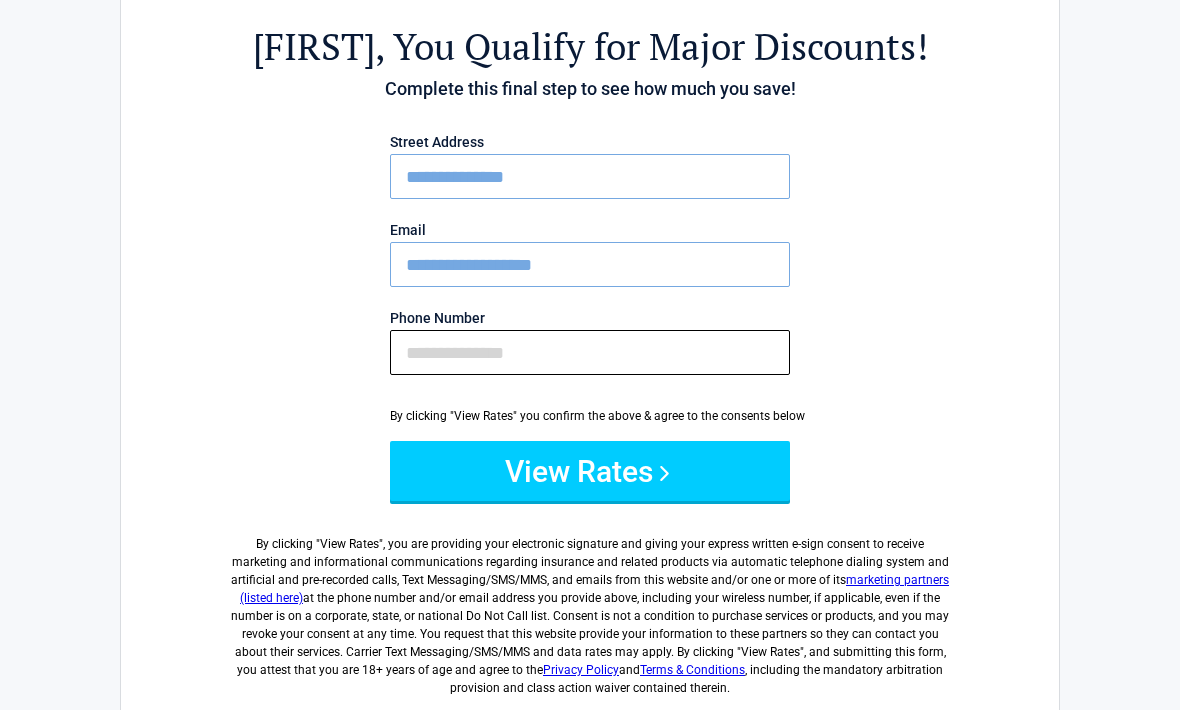 click on "Phone Number" at bounding box center [590, 352] 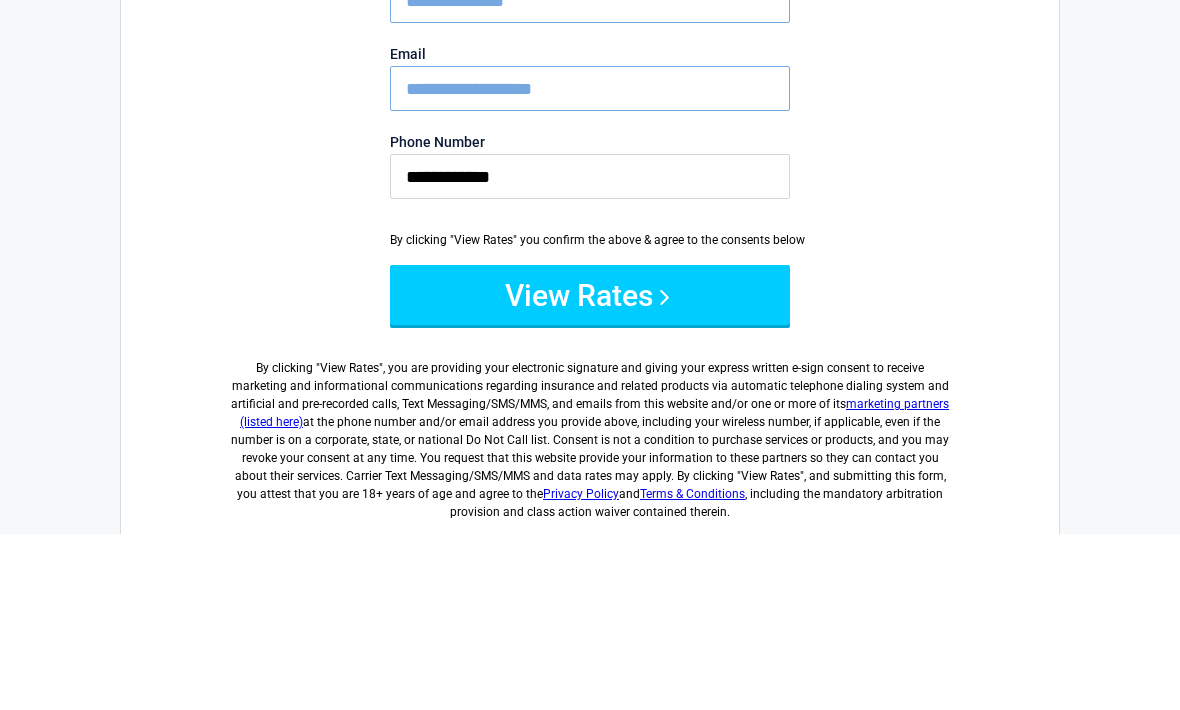 click on "View Rates" at bounding box center [590, 471] 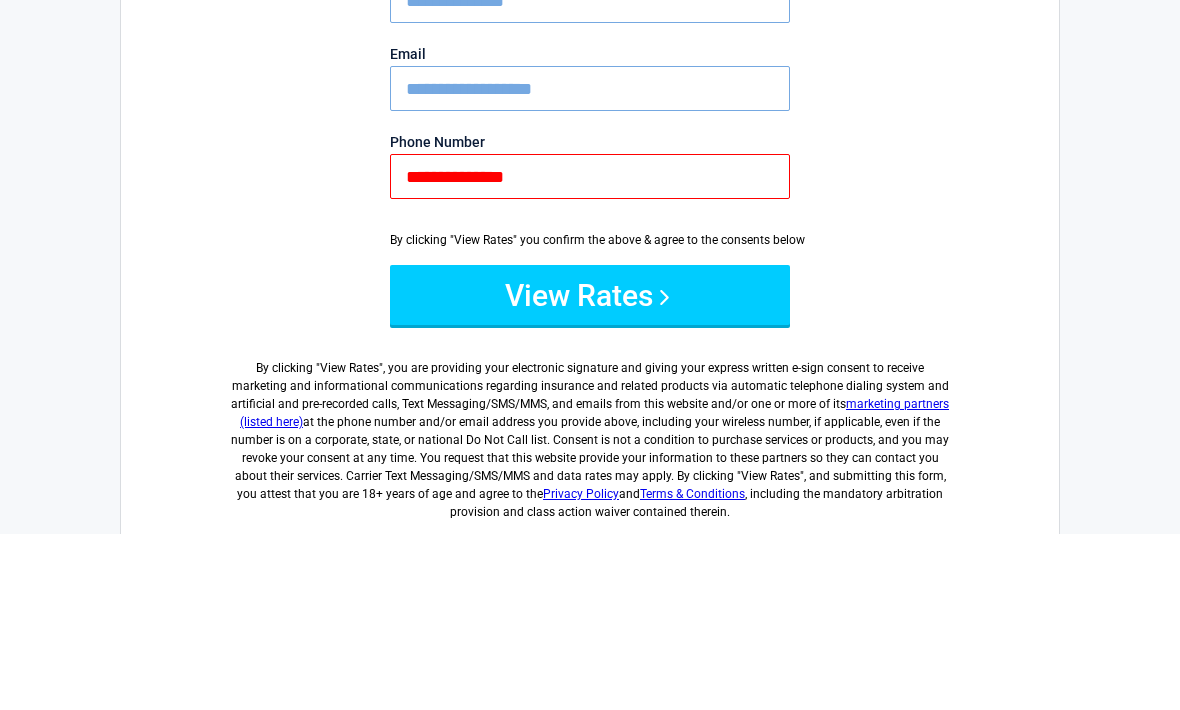 click on "View Rates" at bounding box center (590, 471) 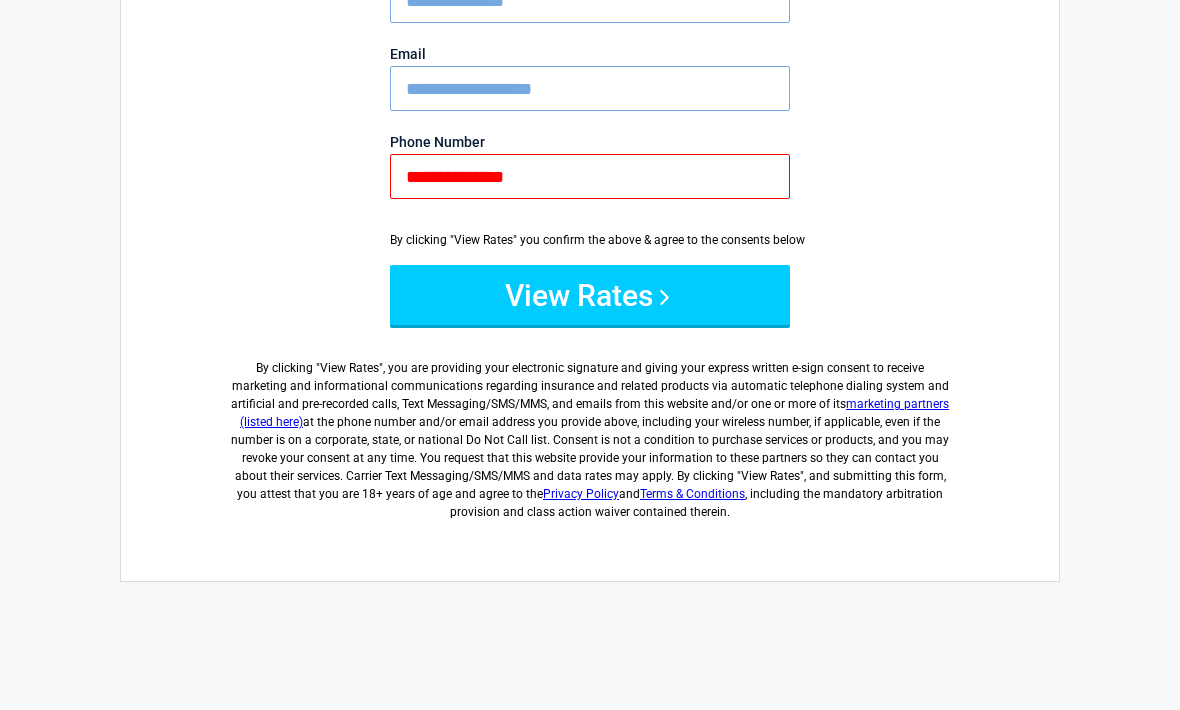 click on "View Rates" at bounding box center (590, 295) 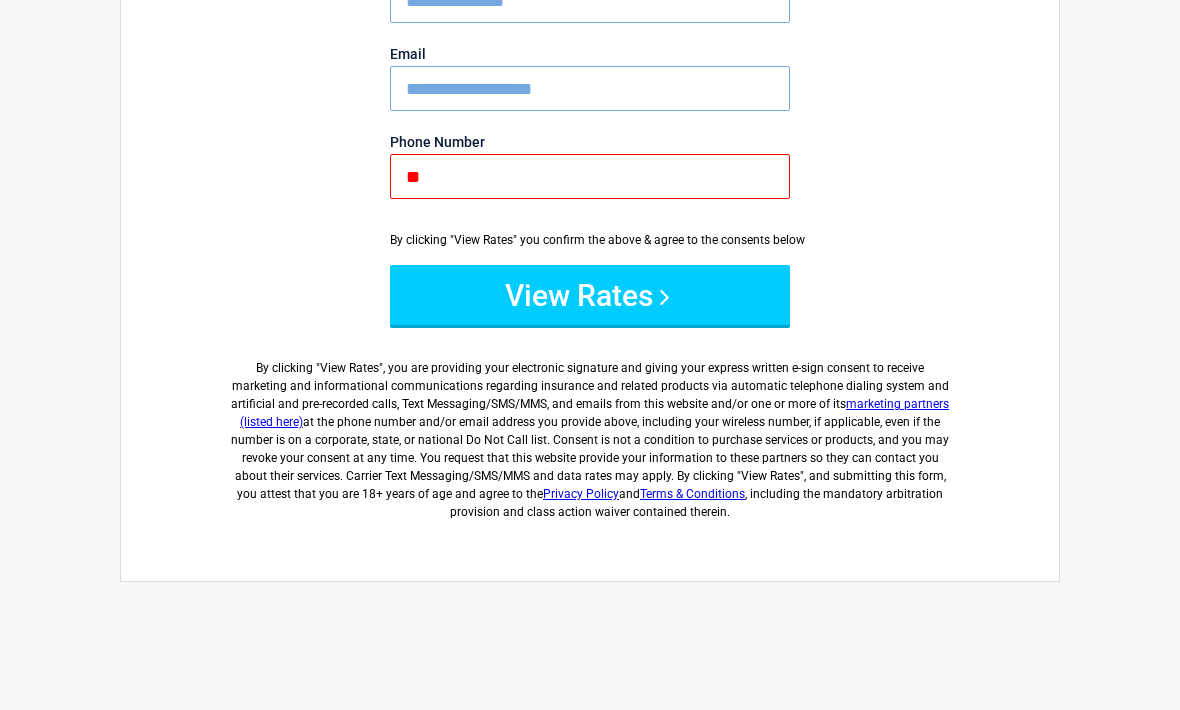 type on "*" 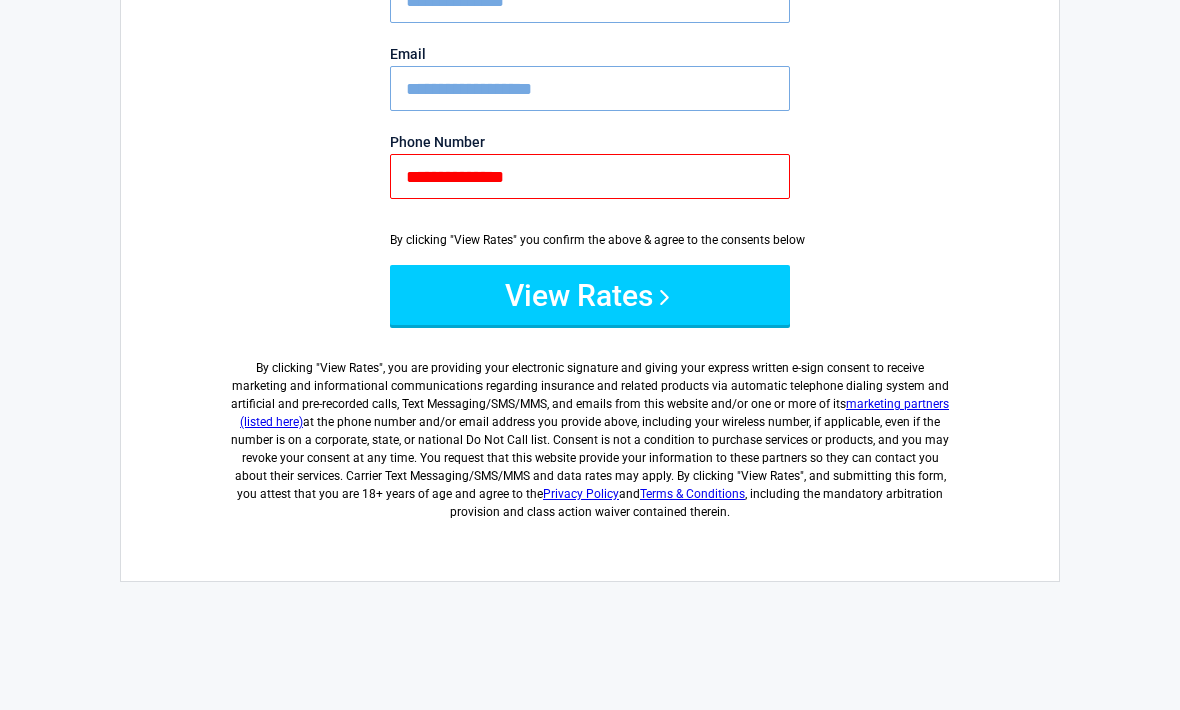 click on "View Rates" at bounding box center (590, 295) 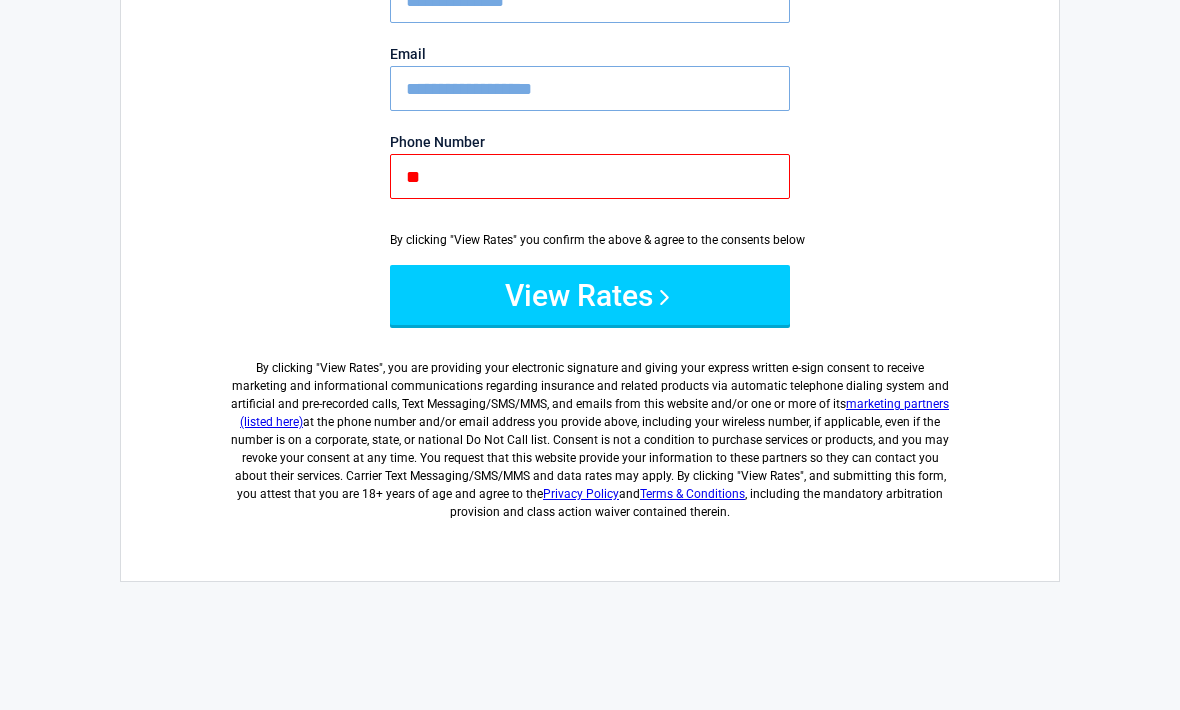 type on "*" 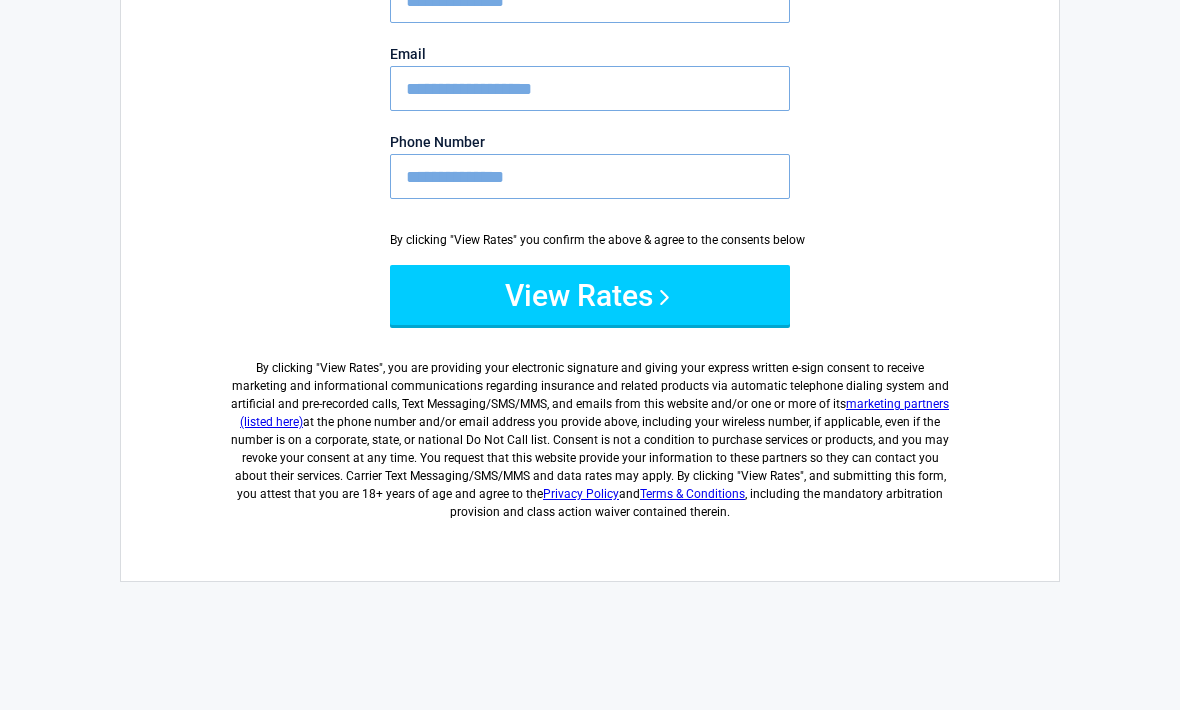 type on "**********" 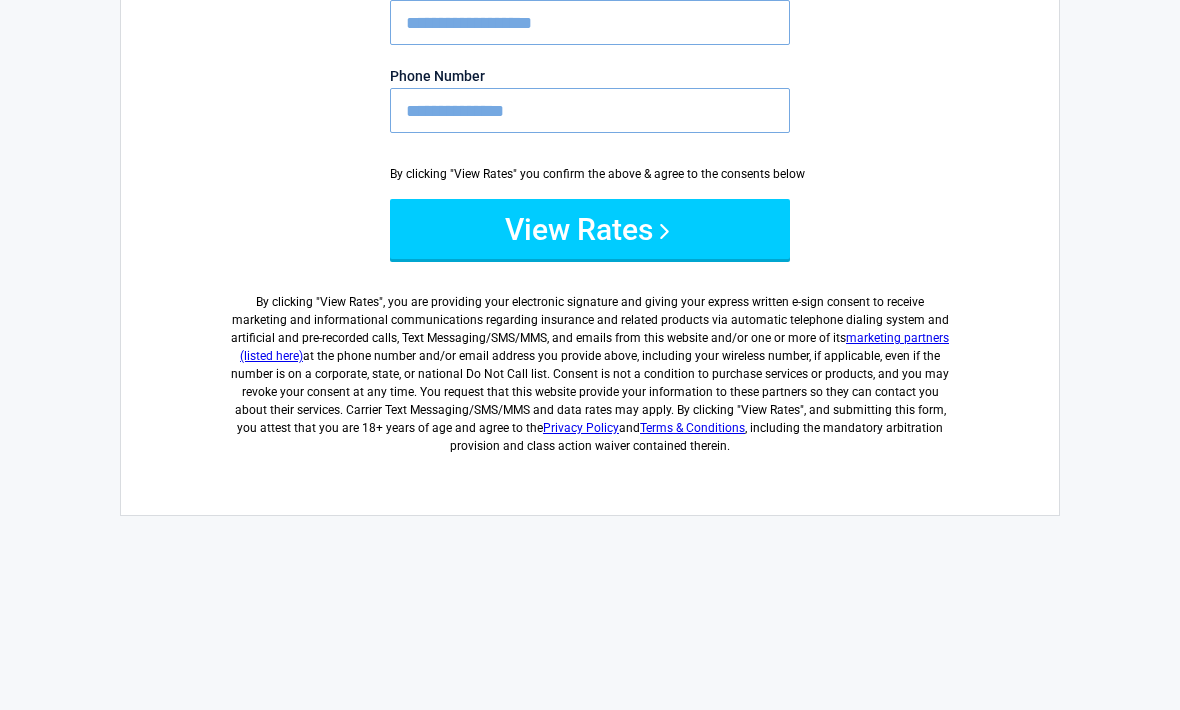 scroll, scrollTop: 0, scrollLeft: 0, axis: both 